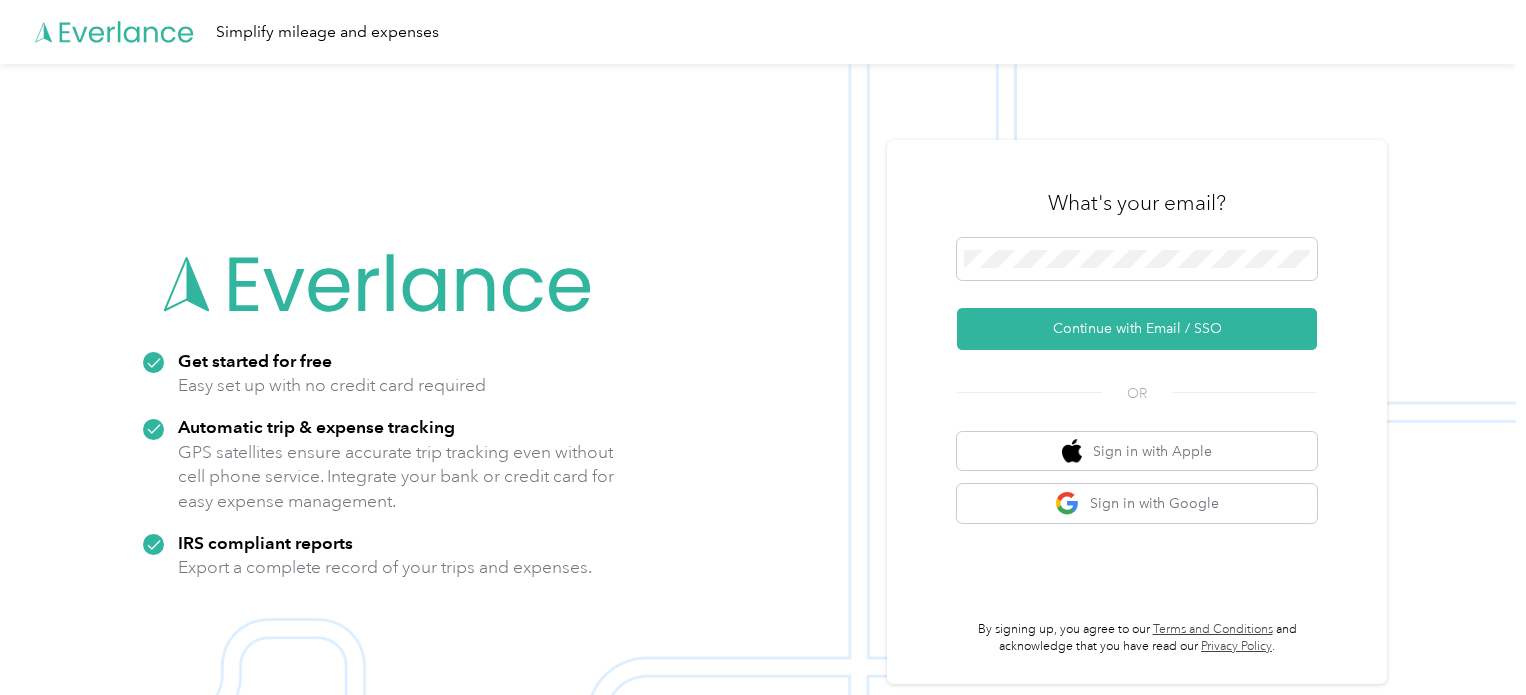 scroll, scrollTop: 0, scrollLeft: 0, axis: both 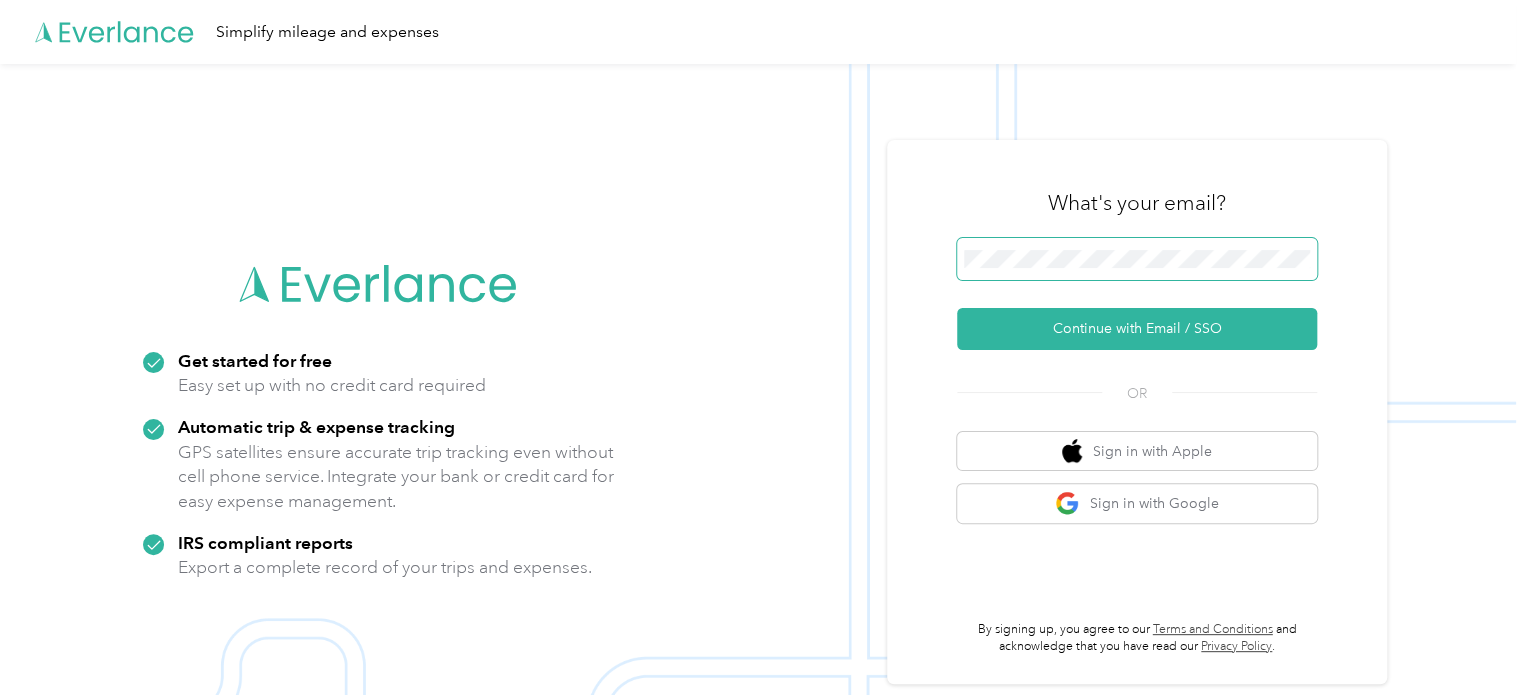click at bounding box center (1137, 259) 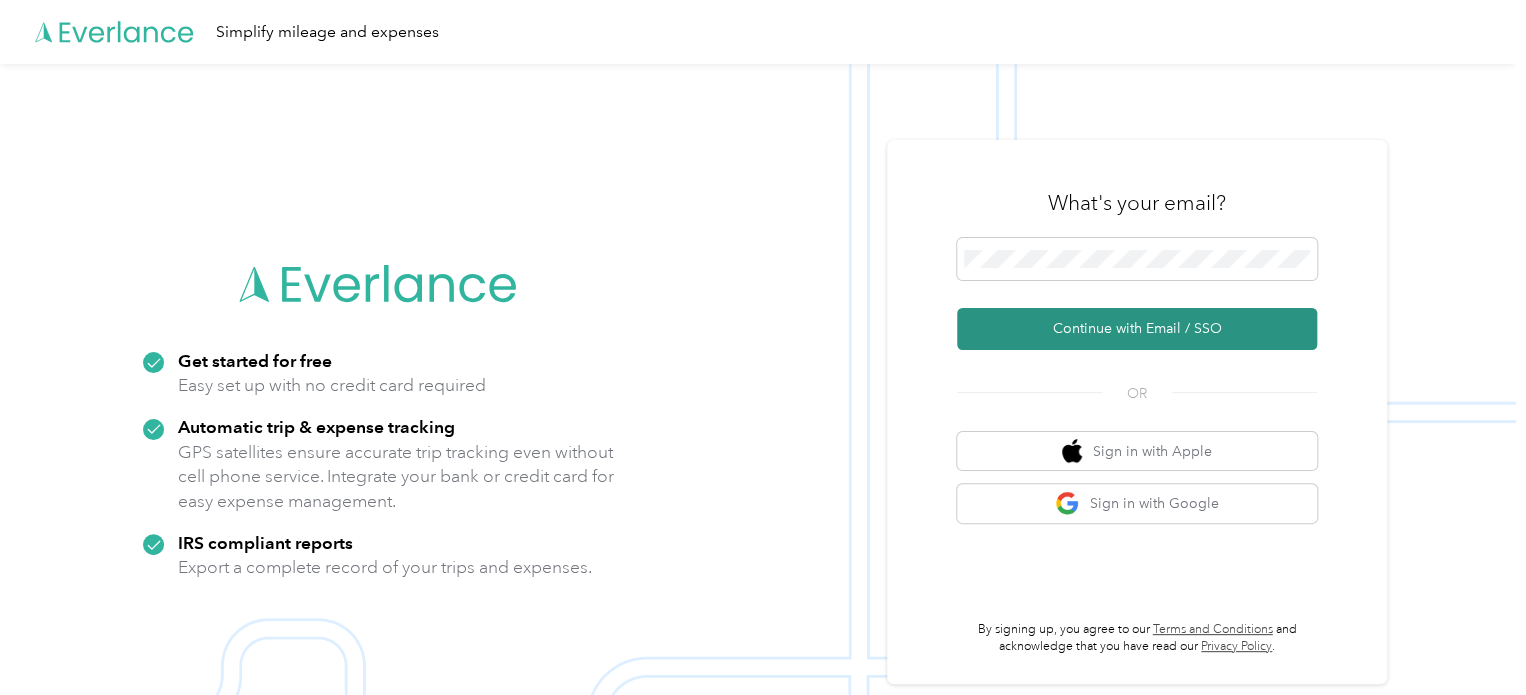 click on "Continue with Email / SSO" at bounding box center [1137, 329] 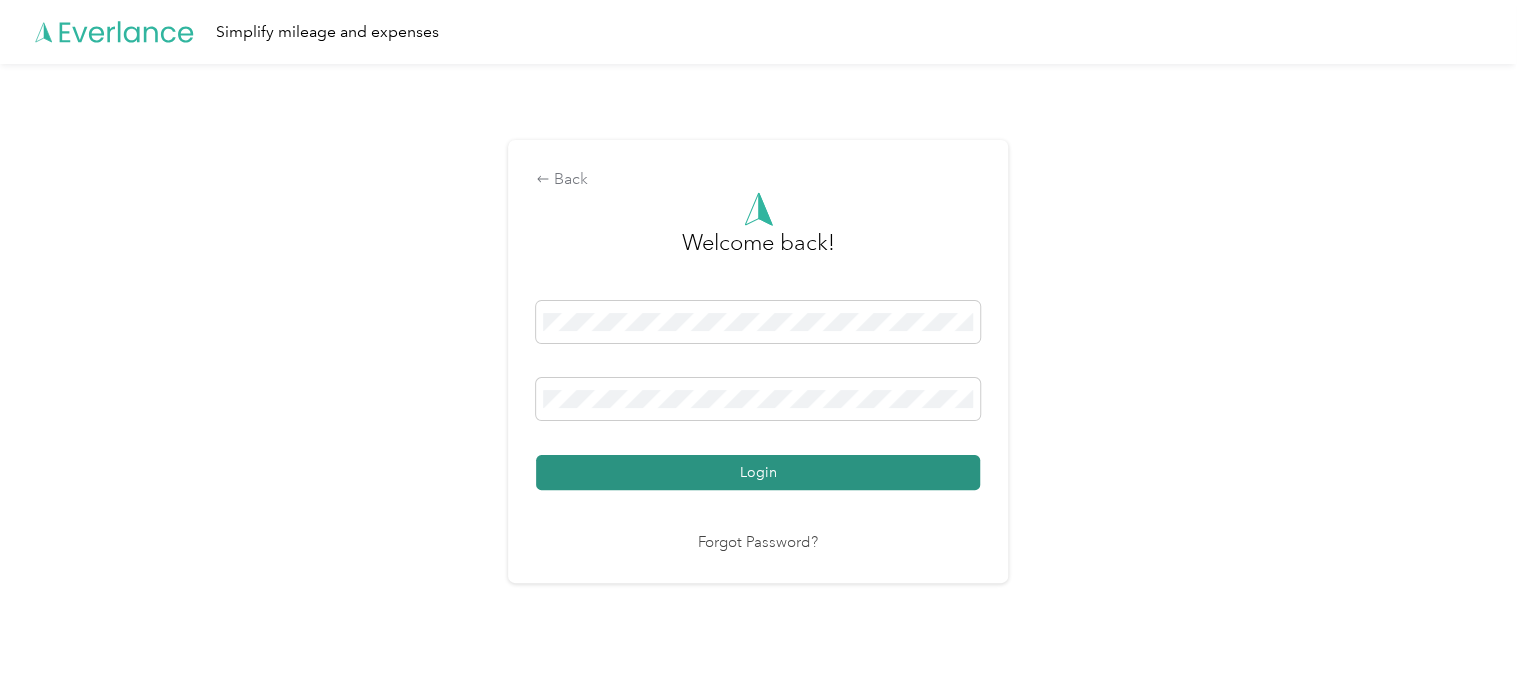 click on "Login" at bounding box center (758, 472) 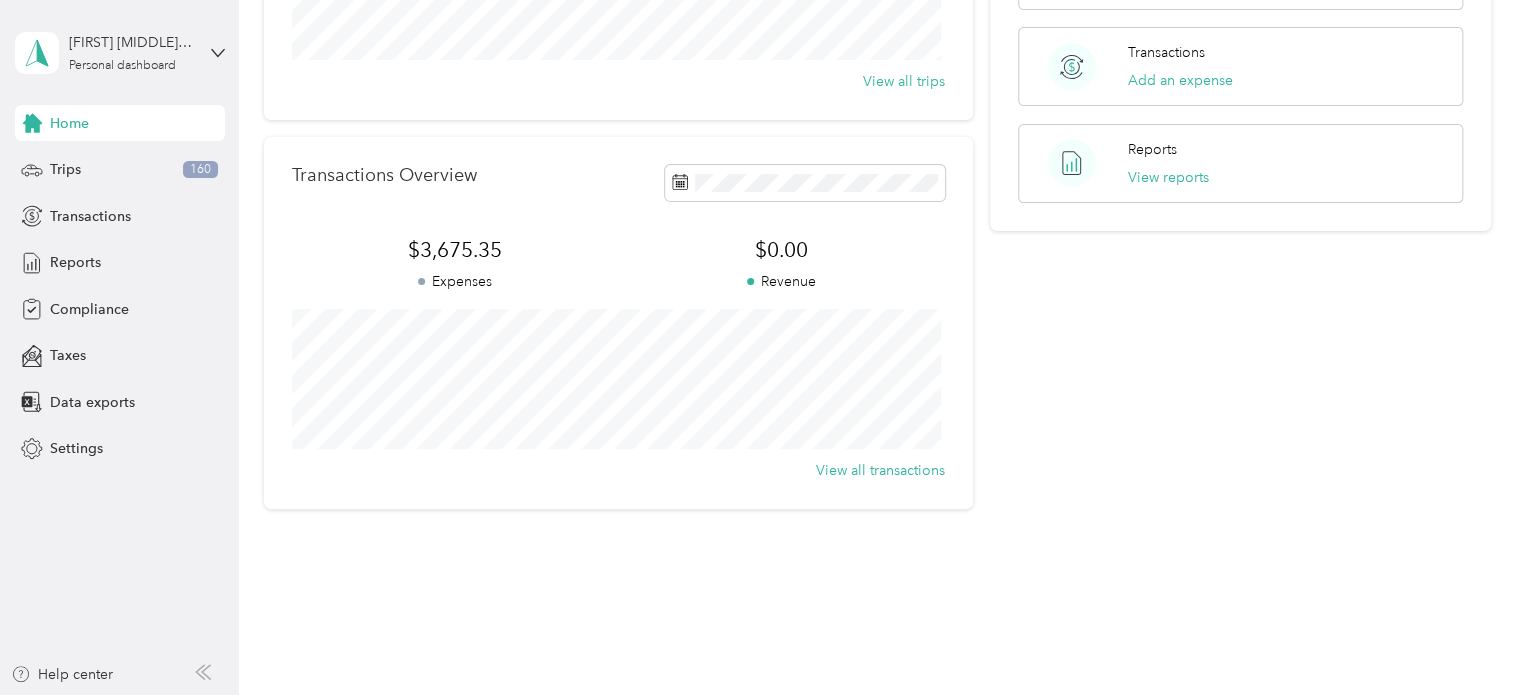 scroll, scrollTop: 400, scrollLeft: 0, axis: vertical 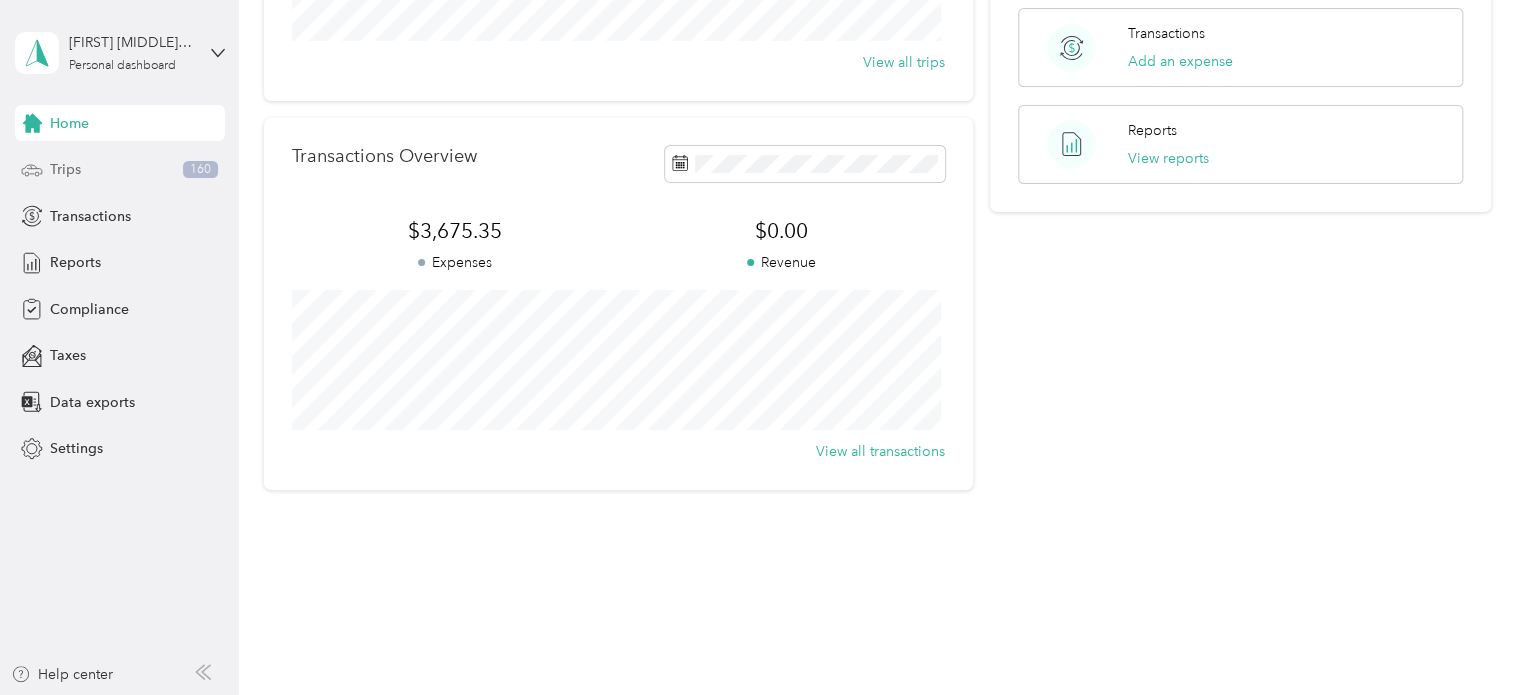 click on "Trips" at bounding box center [65, 169] 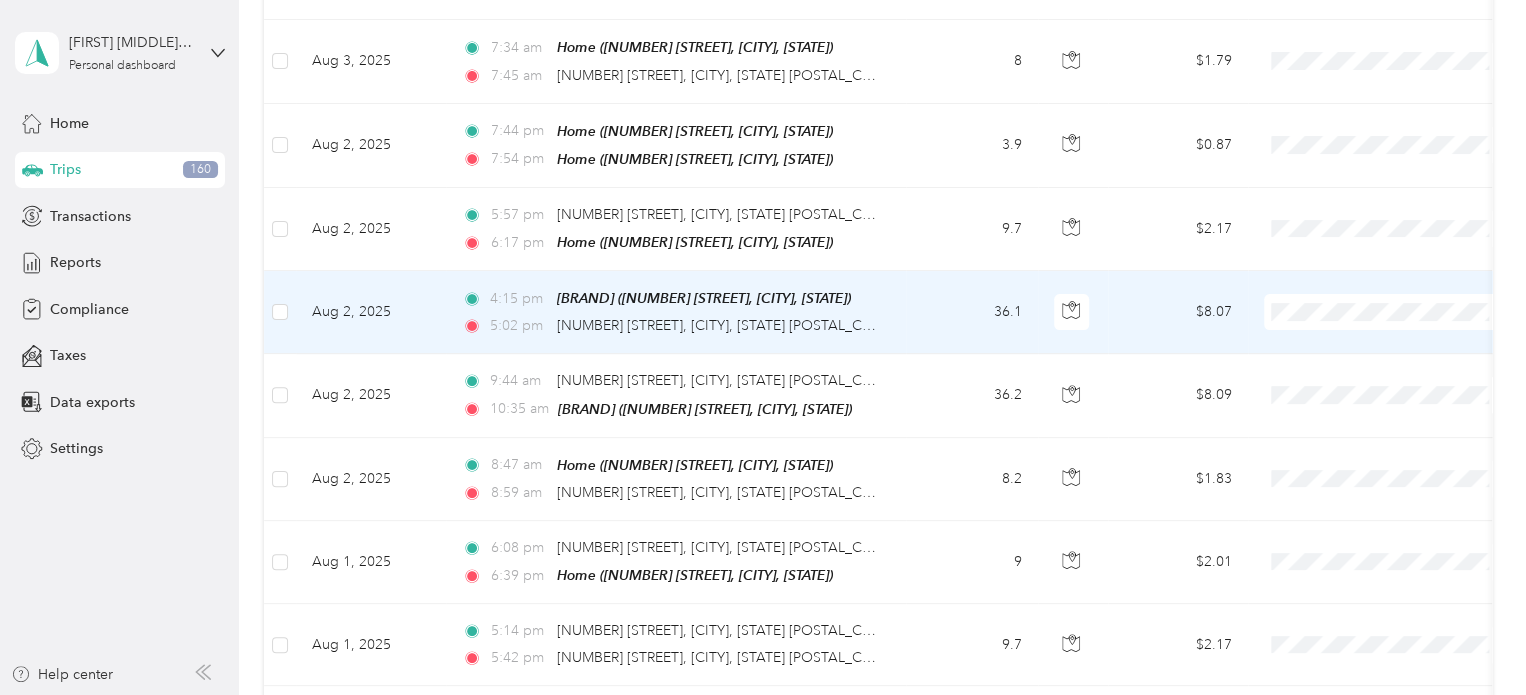 scroll, scrollTop: 0, scrollLeft: 0, axis: both 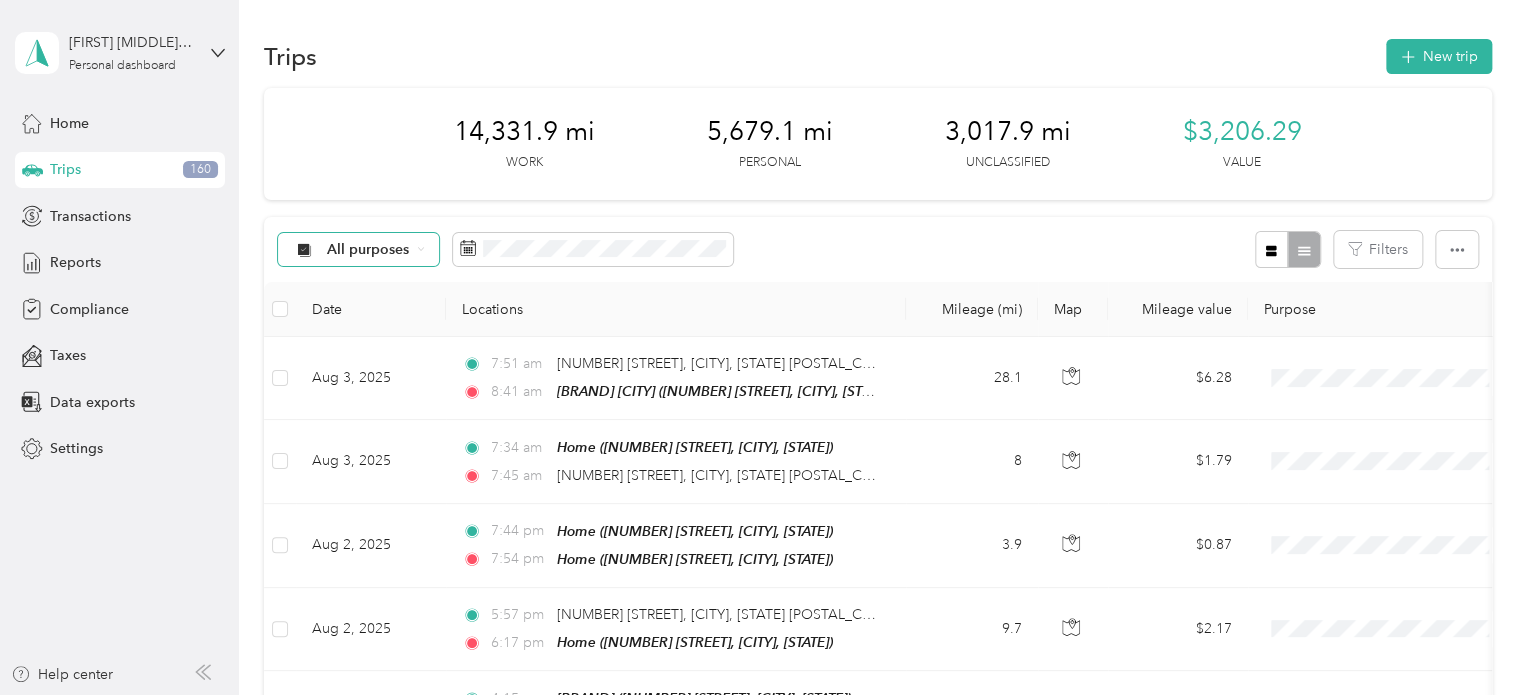 click 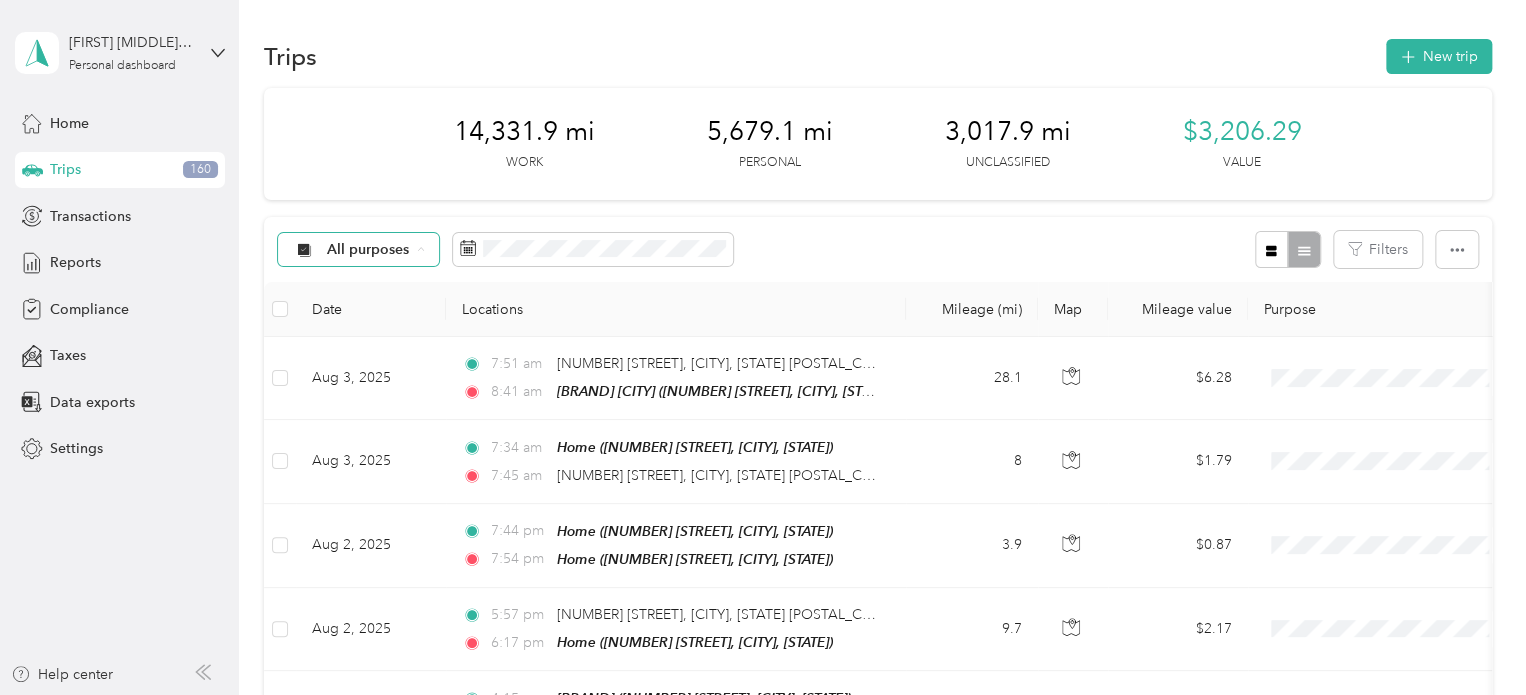 click on "Unclassified" at bounding box center [400, 320] 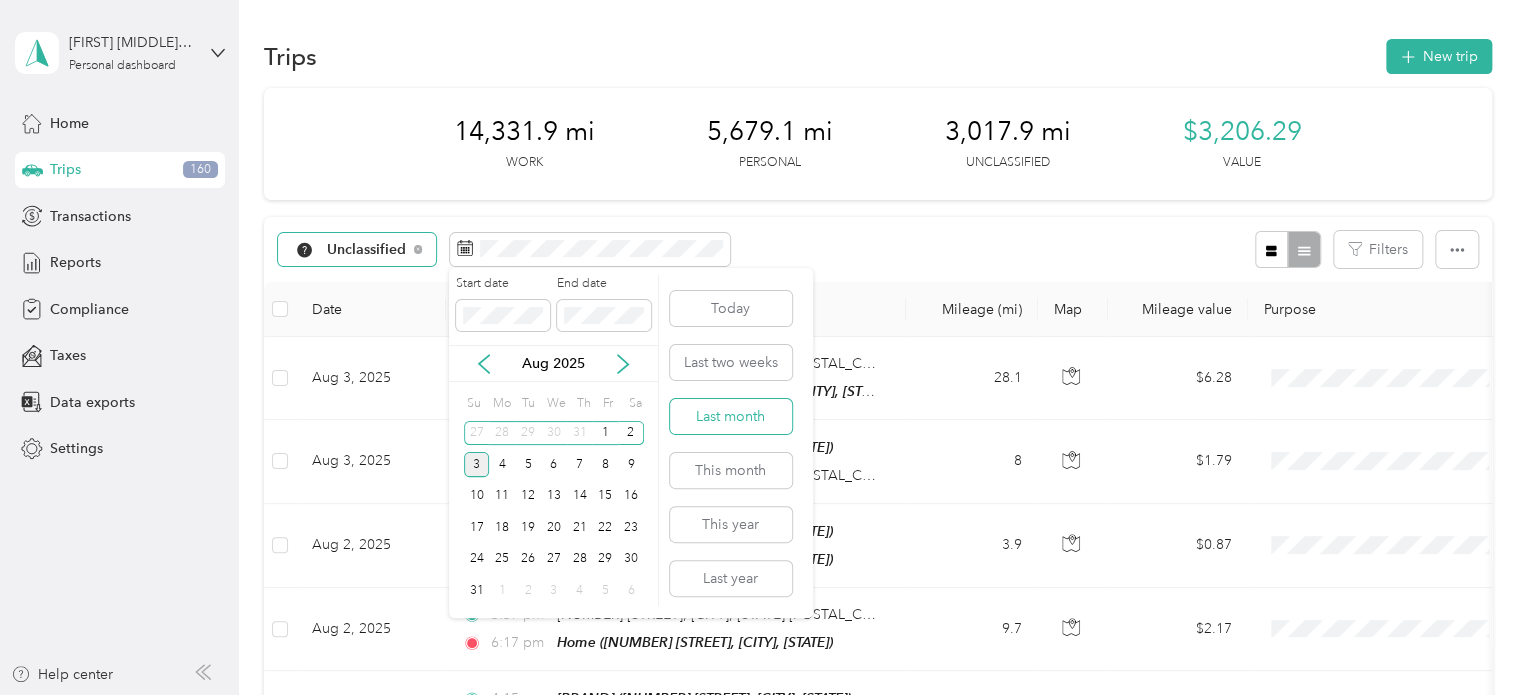 click on "Last month" at bounding box center (731, 416) 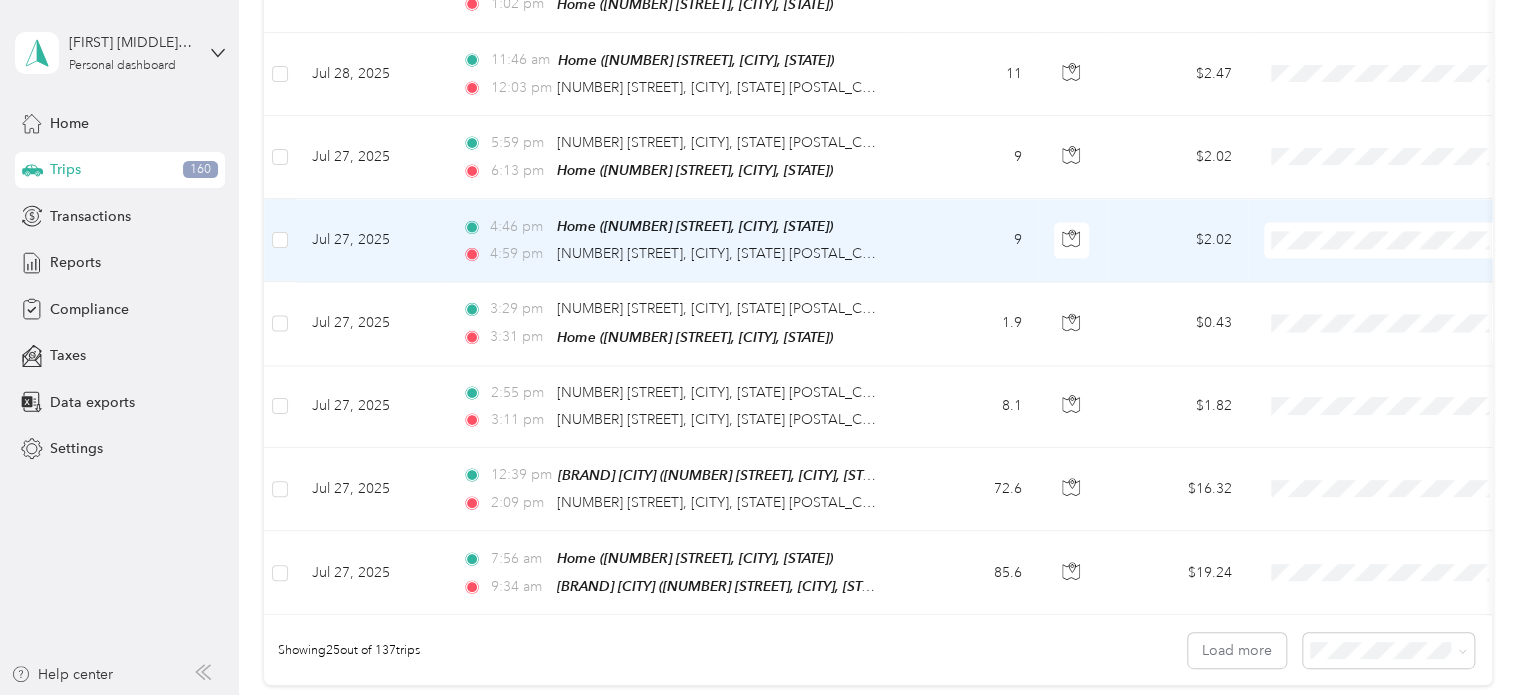 scroll, scrollTop: 1900, scrollLeft: 0, axis: vertical 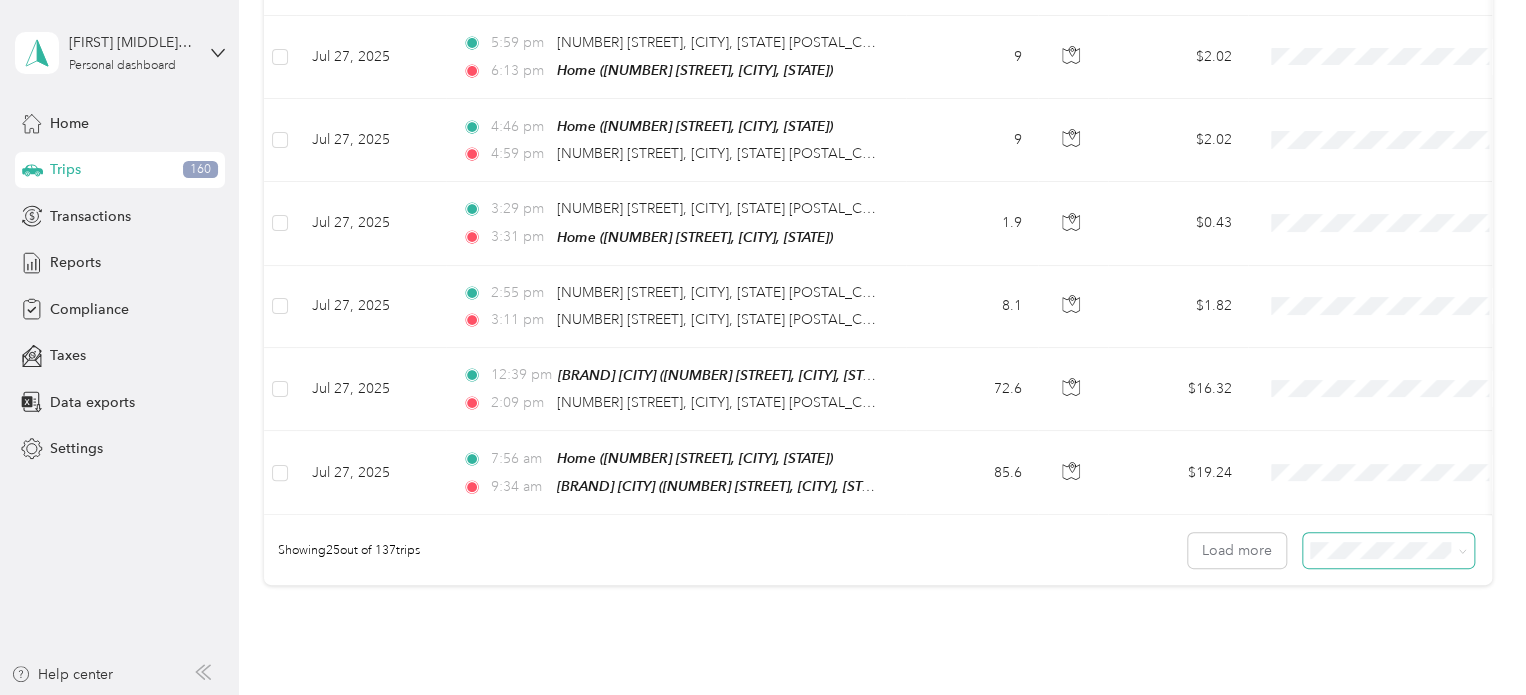 click at bounding box center (1462, 550) 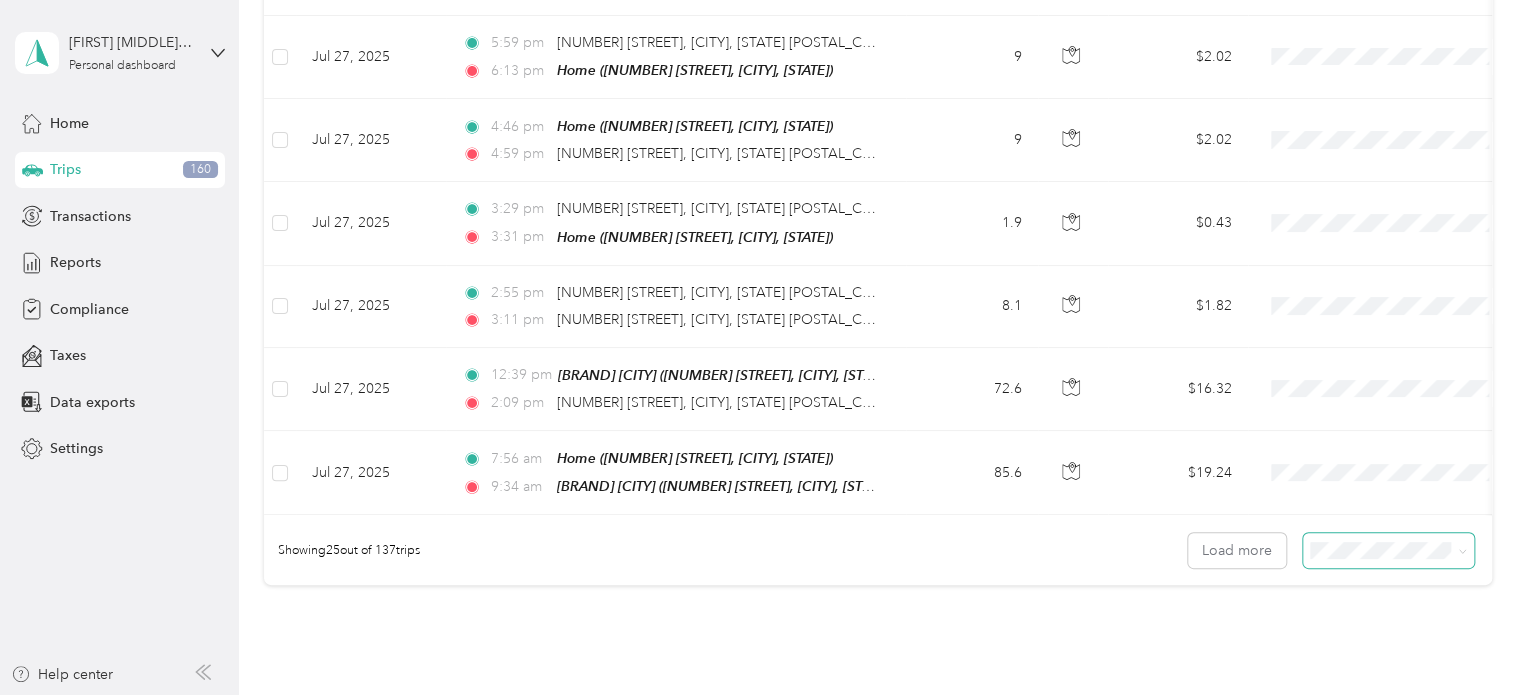 click 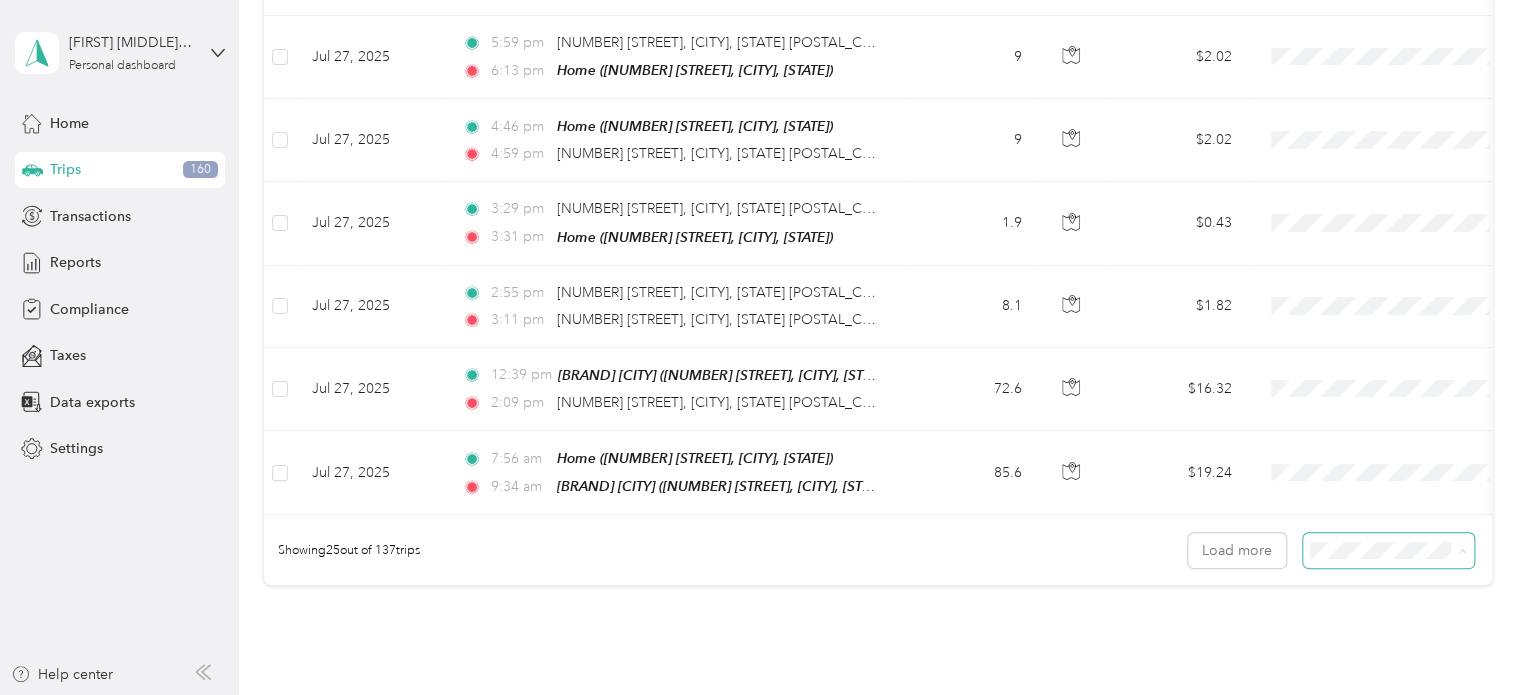 click on "100 per load" at bounding box center [1383, 644] 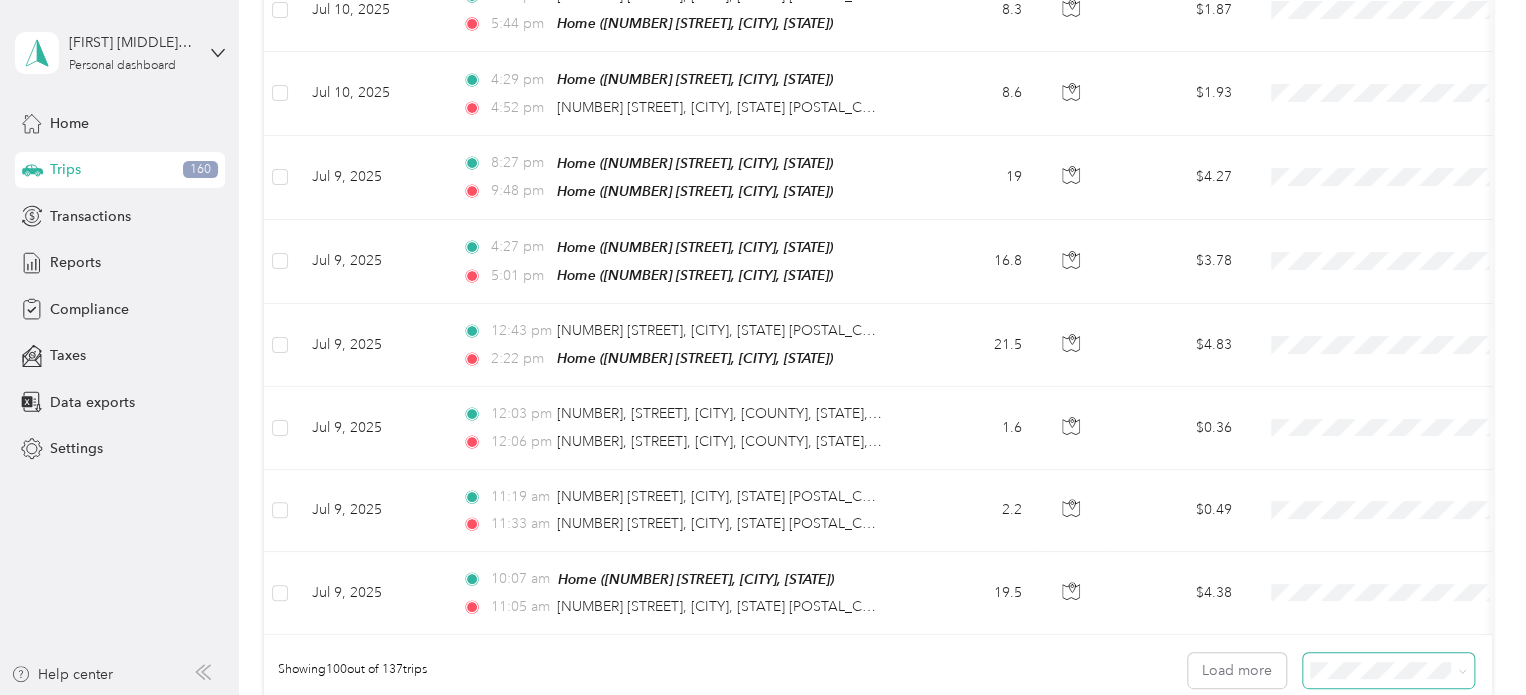 scroll, scrollTop: 8208, scrollLeft: 0, axis: vertical 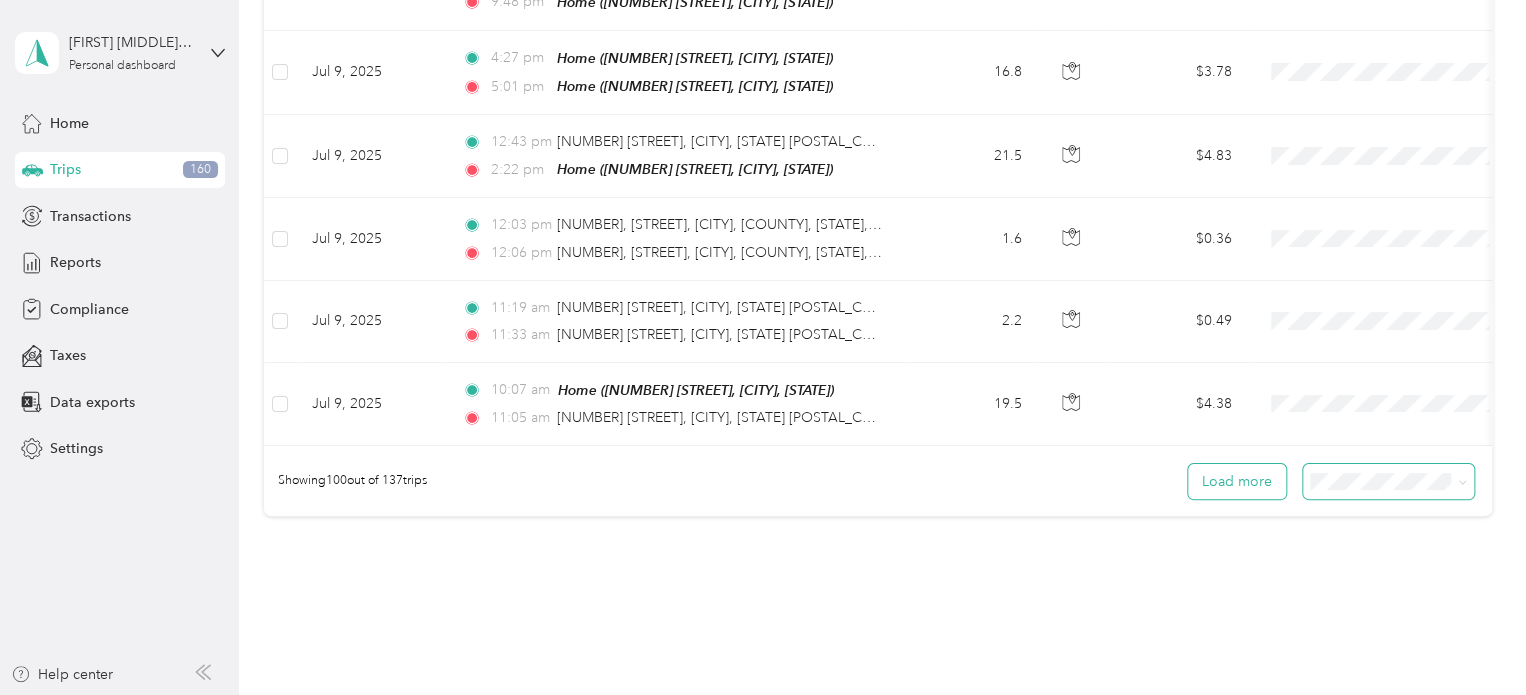 click on "Load more" at bounding box center [1237, 481] 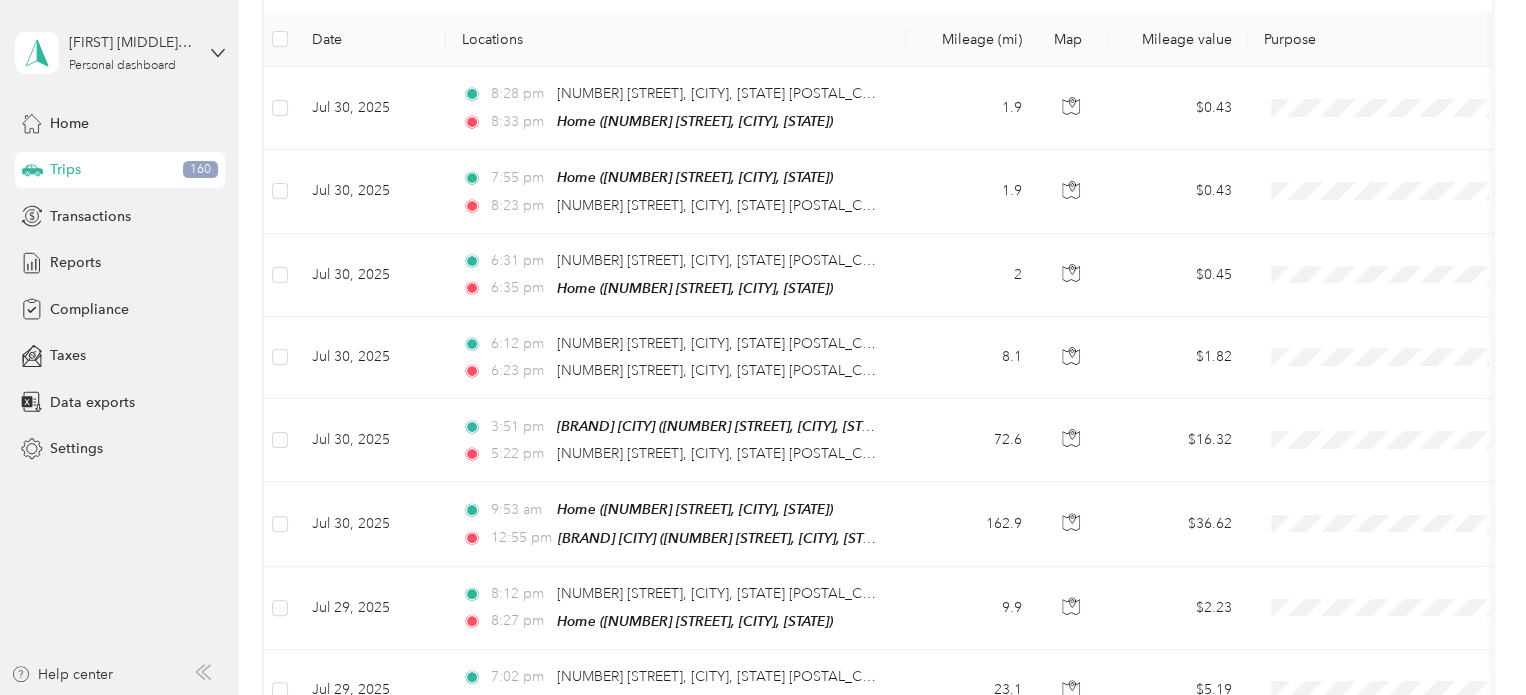scroll, scrollTop: 0, scrollLeft: 0, axis: both 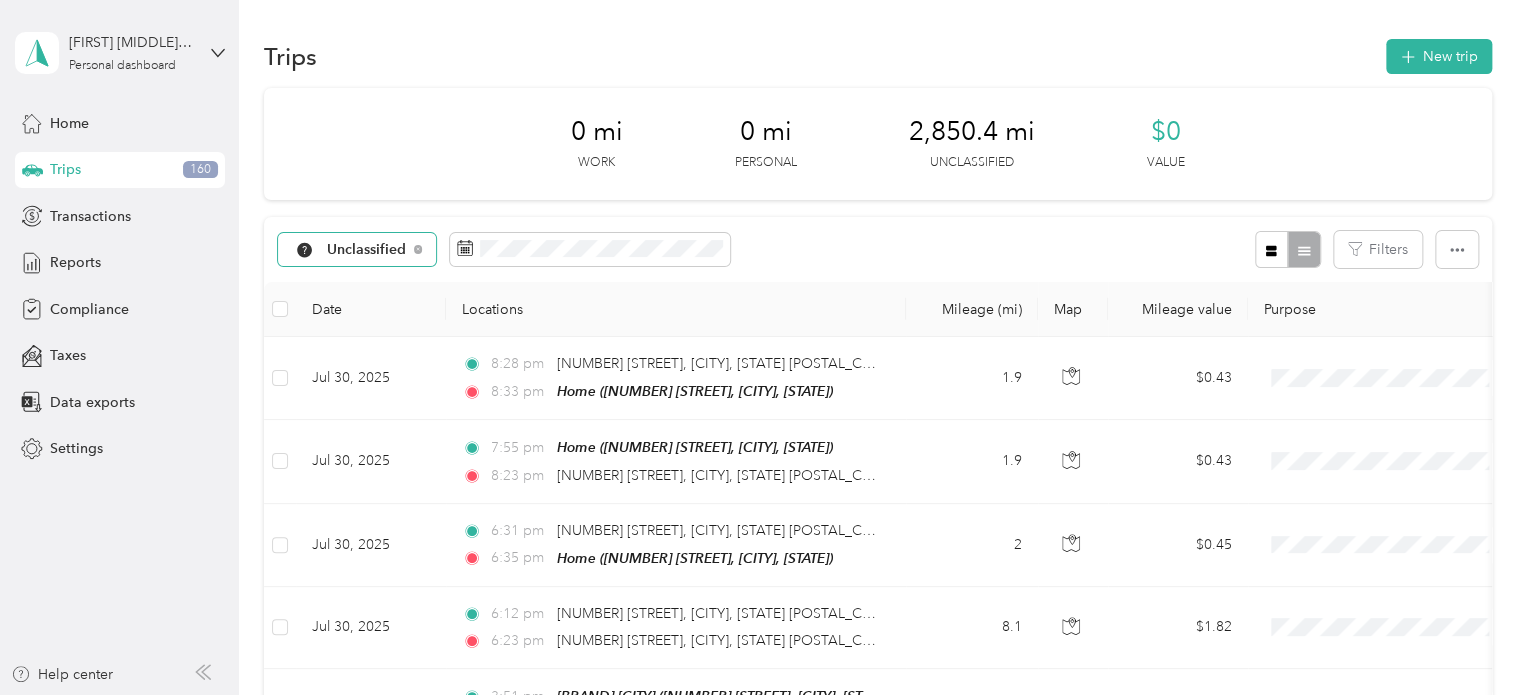 click on "Trips New trip" at bounding box center (878, 56) 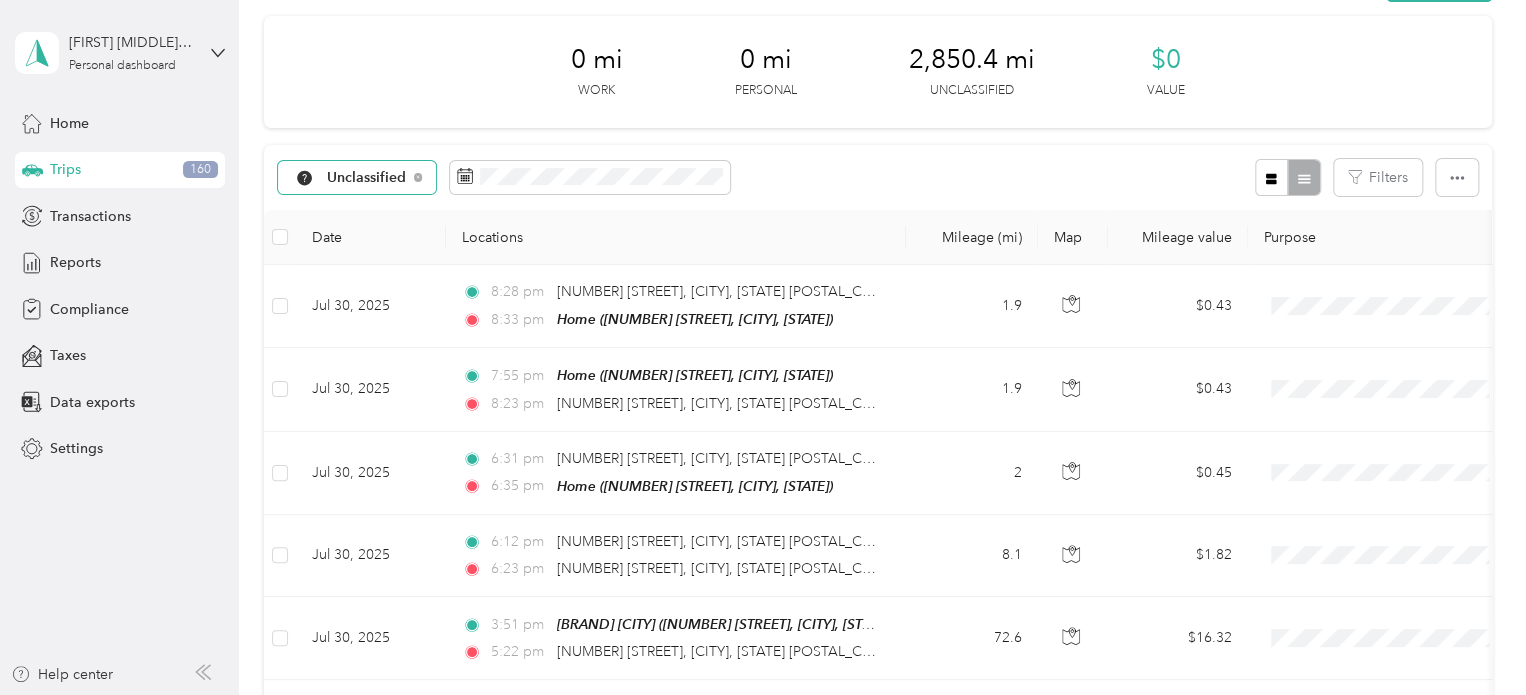 scroll, scrollTop: 0, scrollLeft: 0, axis: both 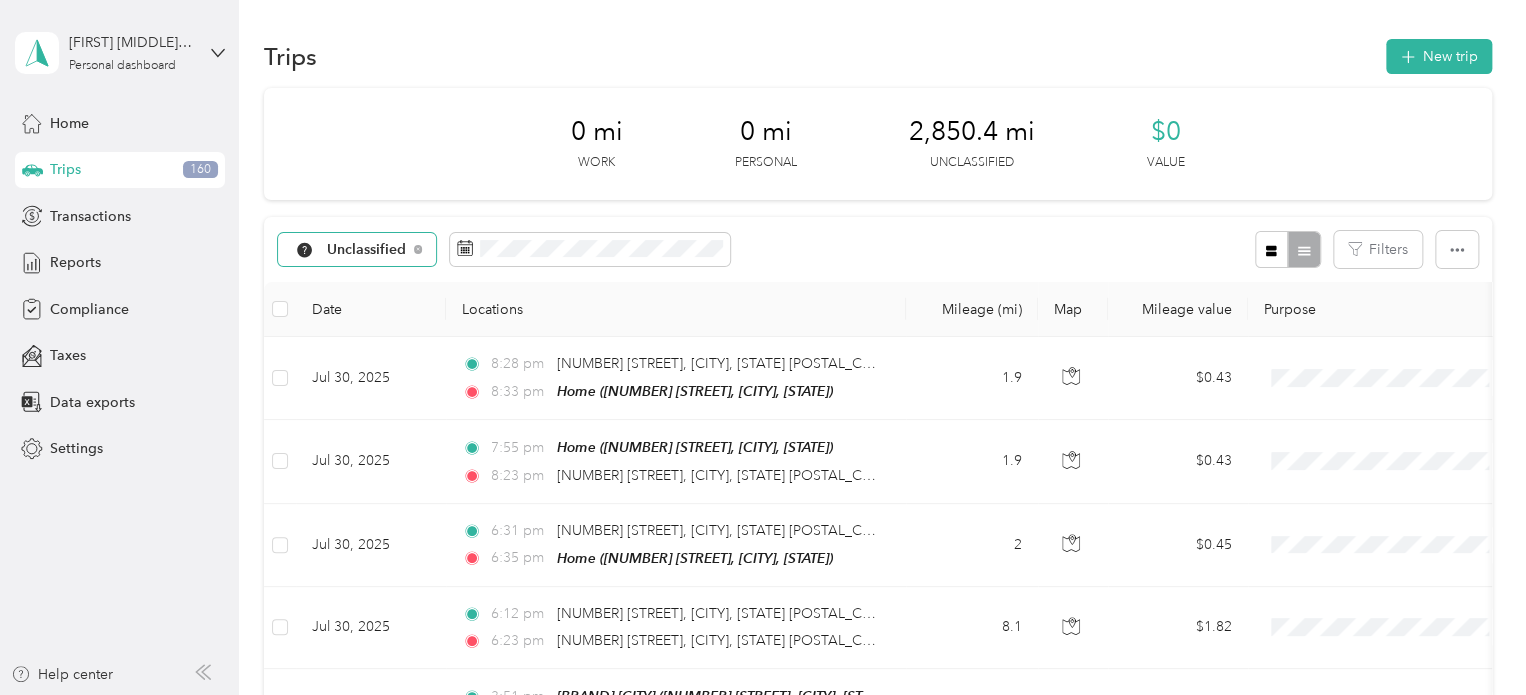 click on "Trips New trip" at bounding box center [878, 56] 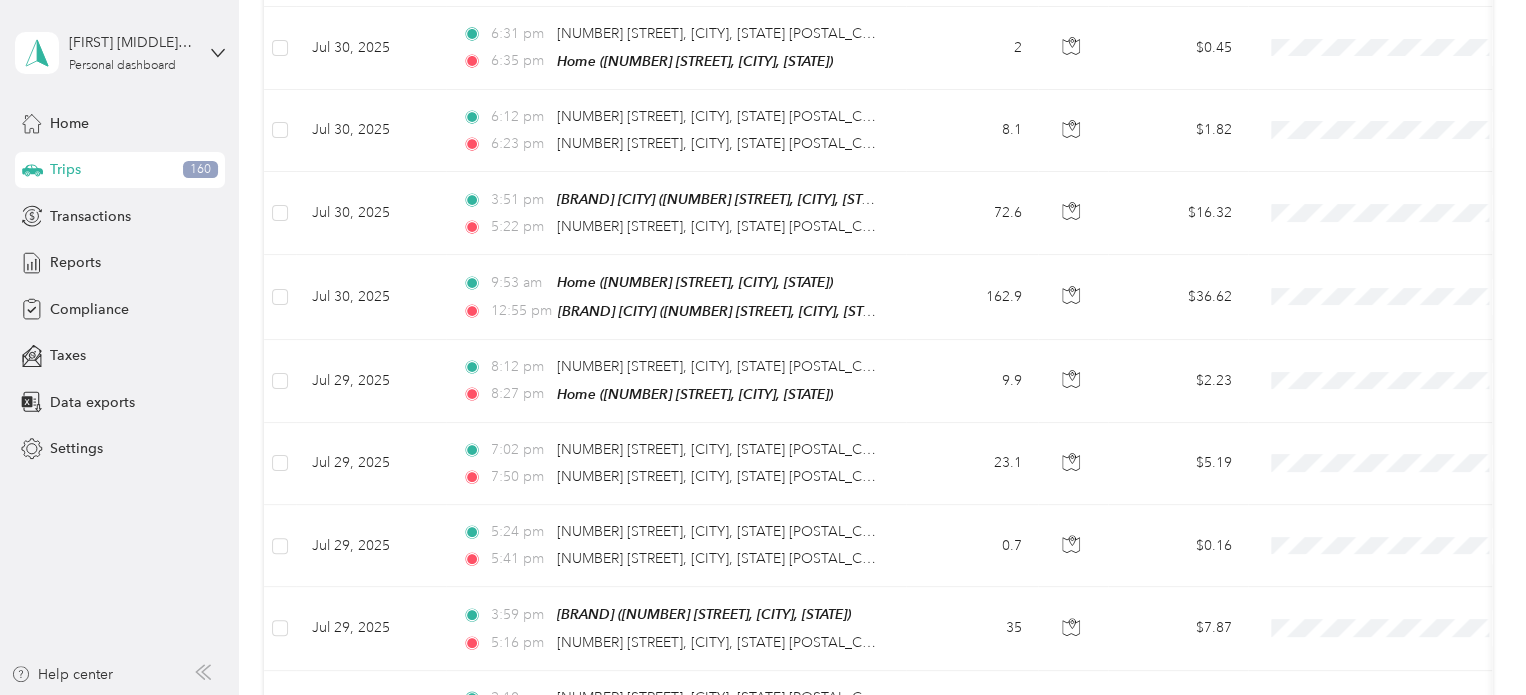 scroll, scrollTop: 0, scrollLeft: 0, axis: both 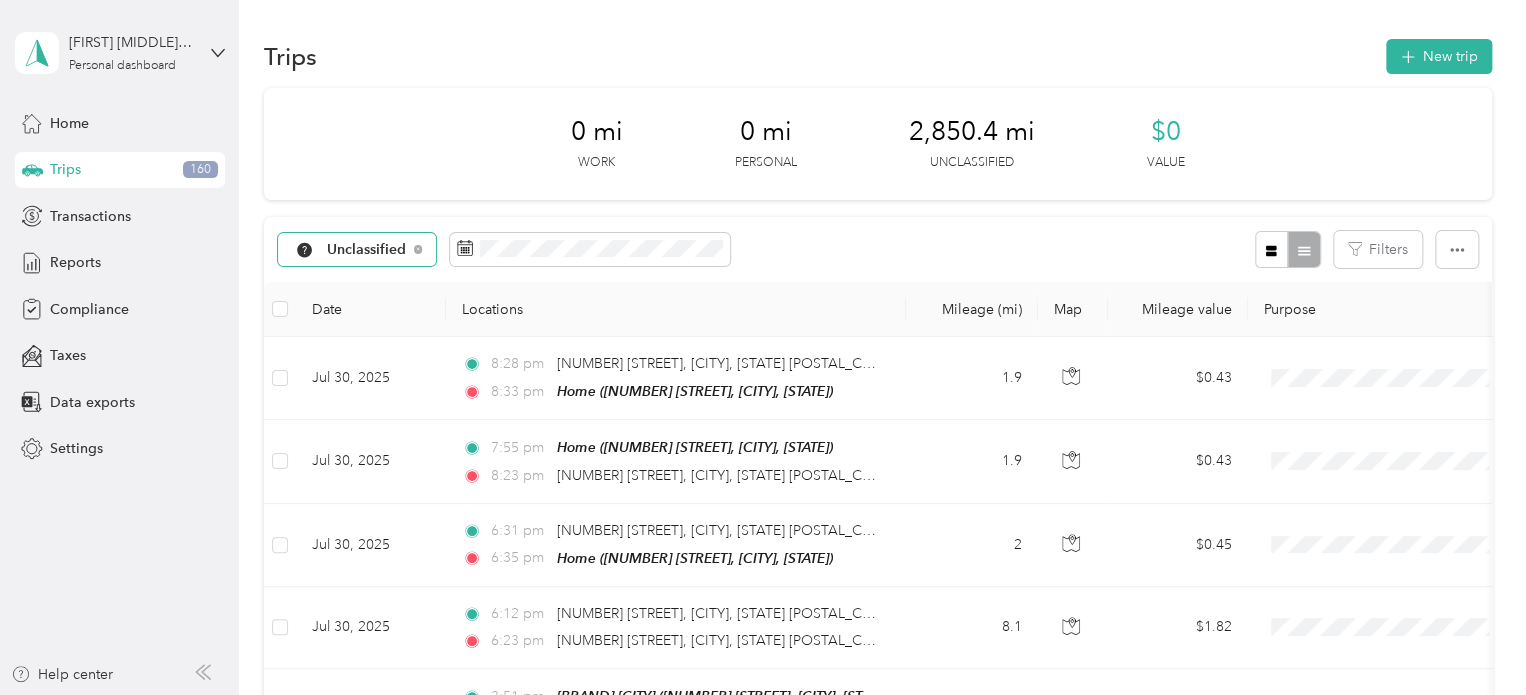 click on "Trips New trip" at bounding box center (878, 56) 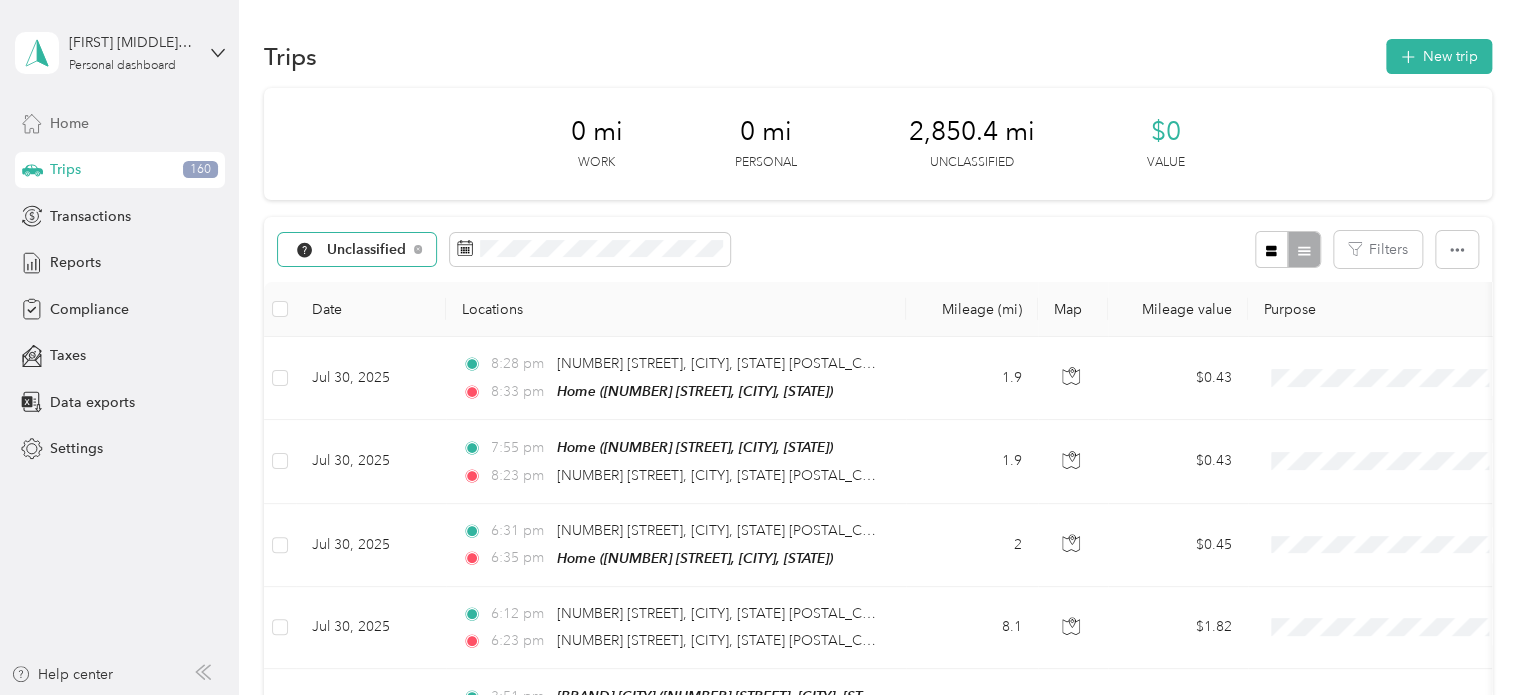 click on "Home" at bounding box center [120, 123] 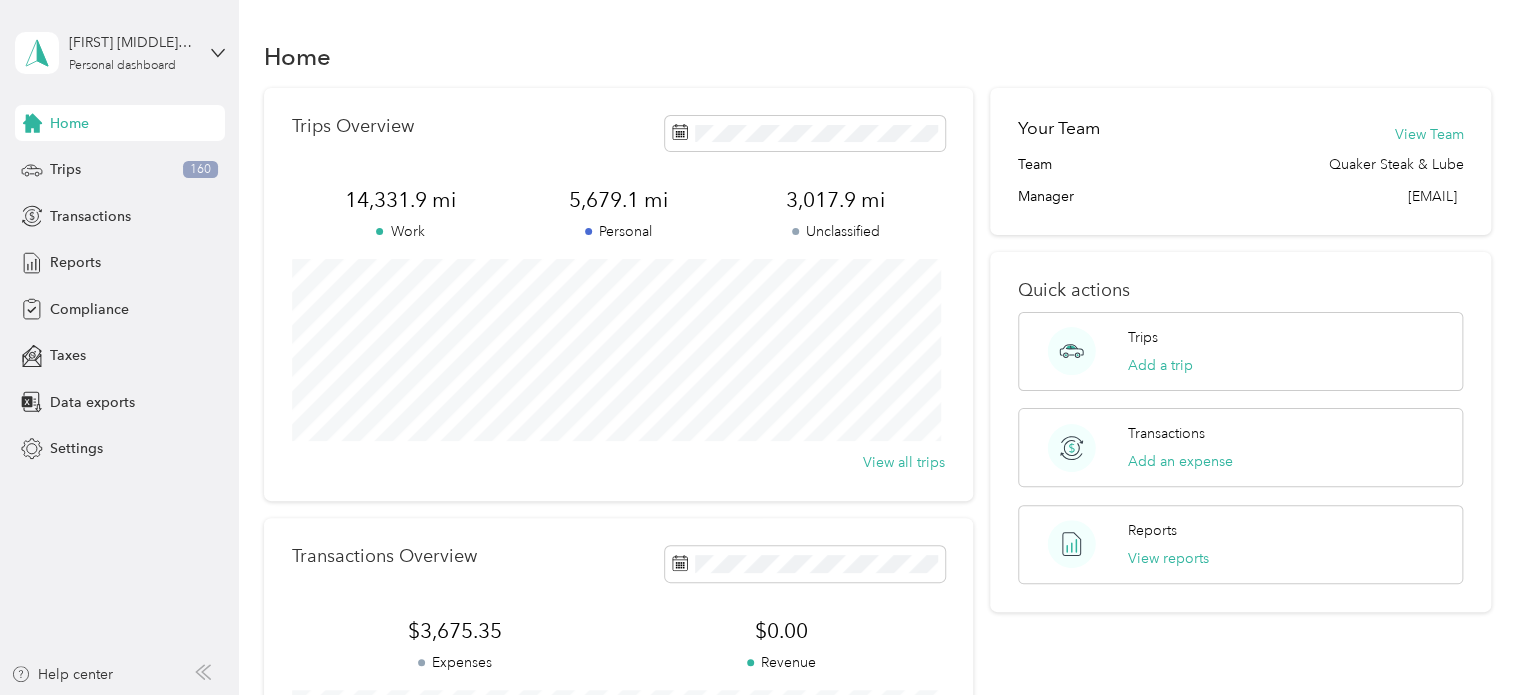 click on "Home" at bounding box center [878, 56] 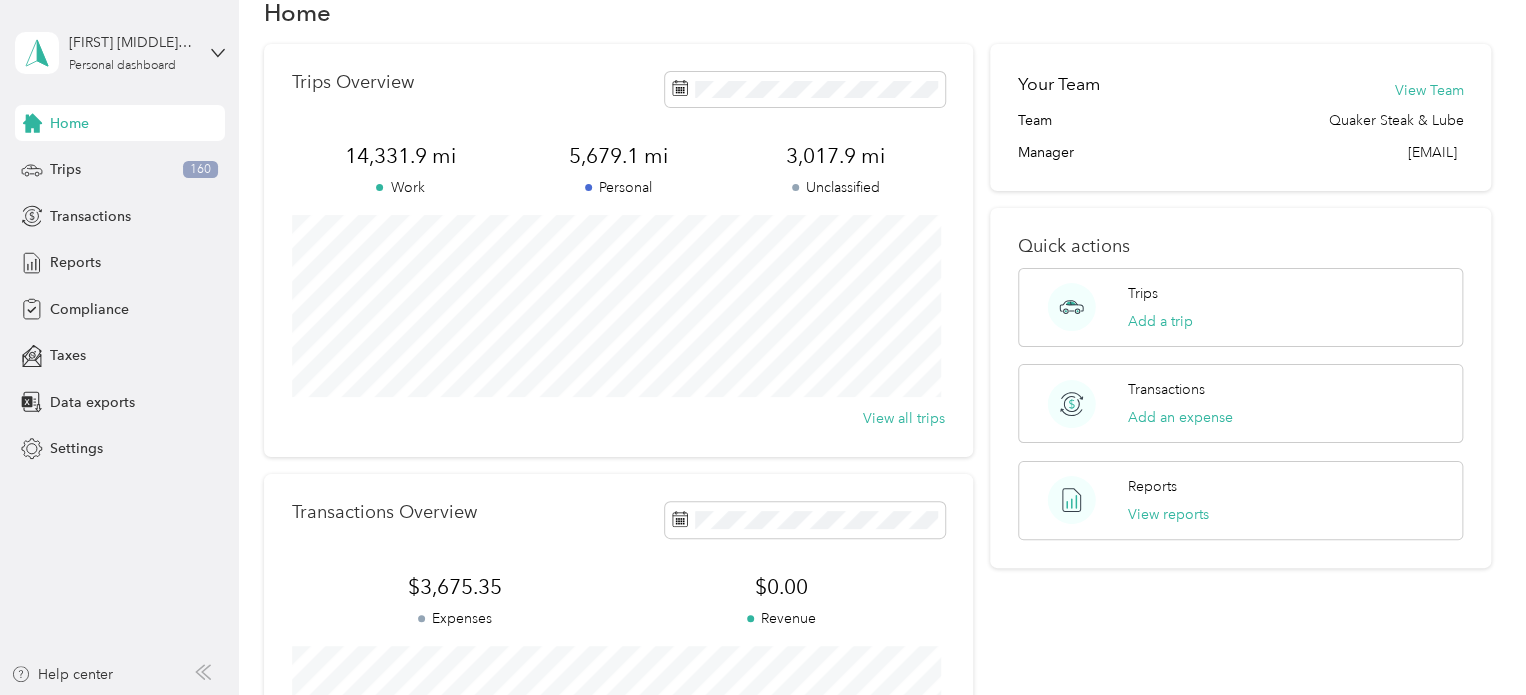 scroll, scrollTop: 0, scrollLeft: 0, axis: both 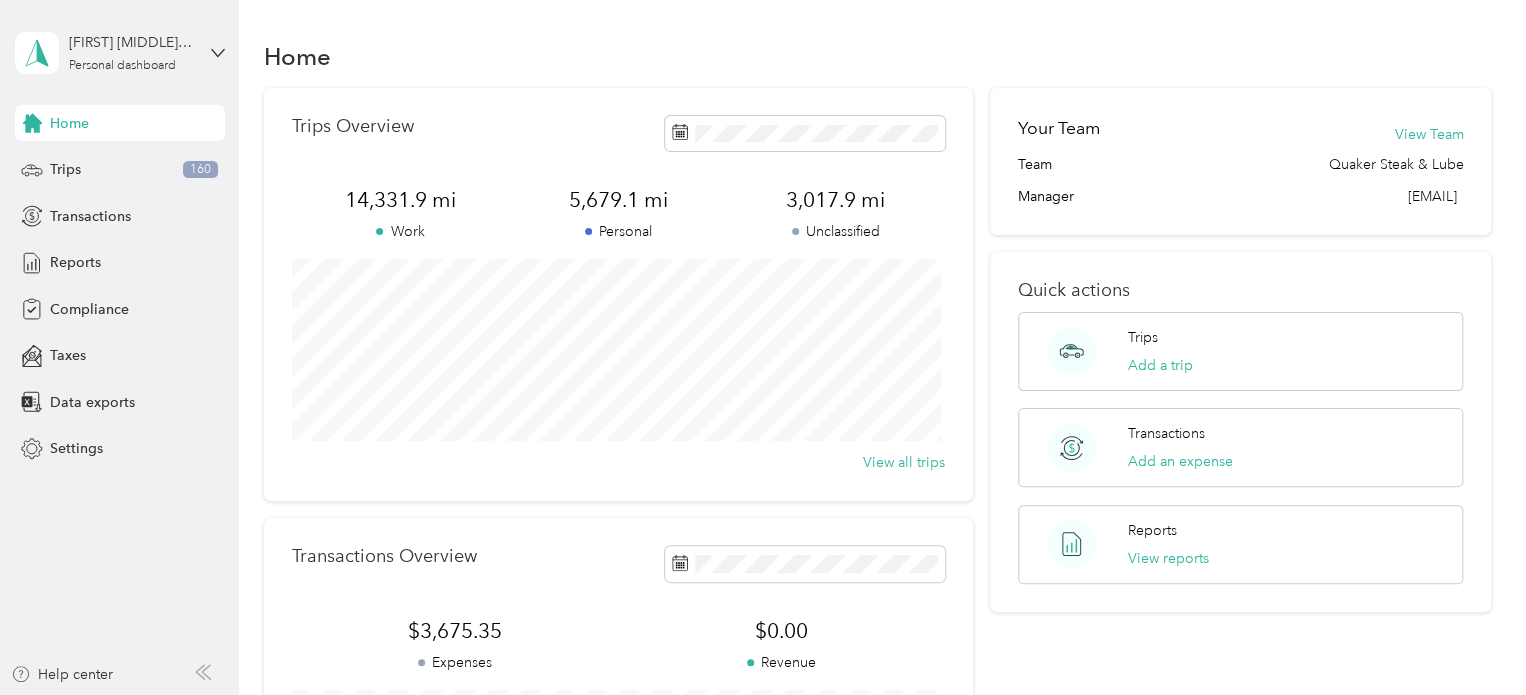 click on "Home" at bounding box center (878, 56) 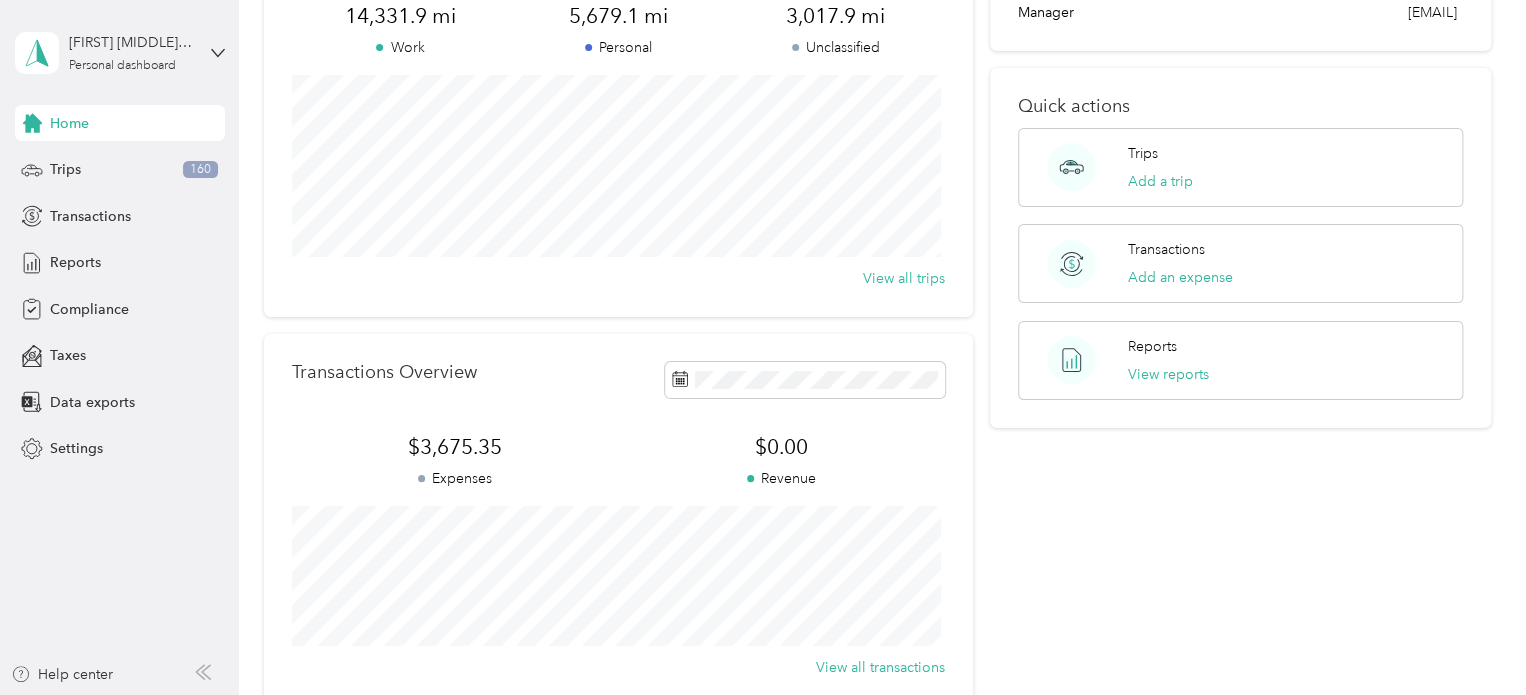scroll, scrollTop: 0, scrollLeft: 0, axis: both 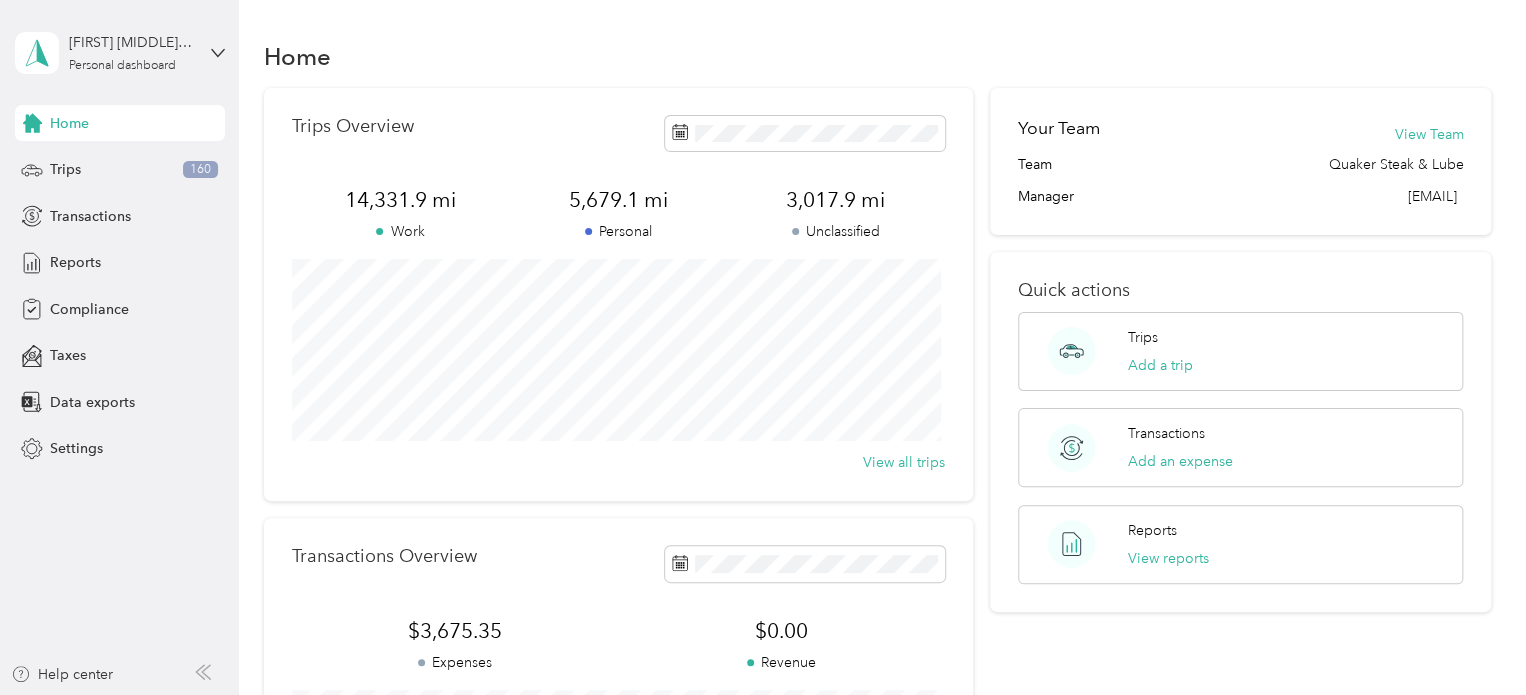 click on "Home" at bounding box center (878, 56) 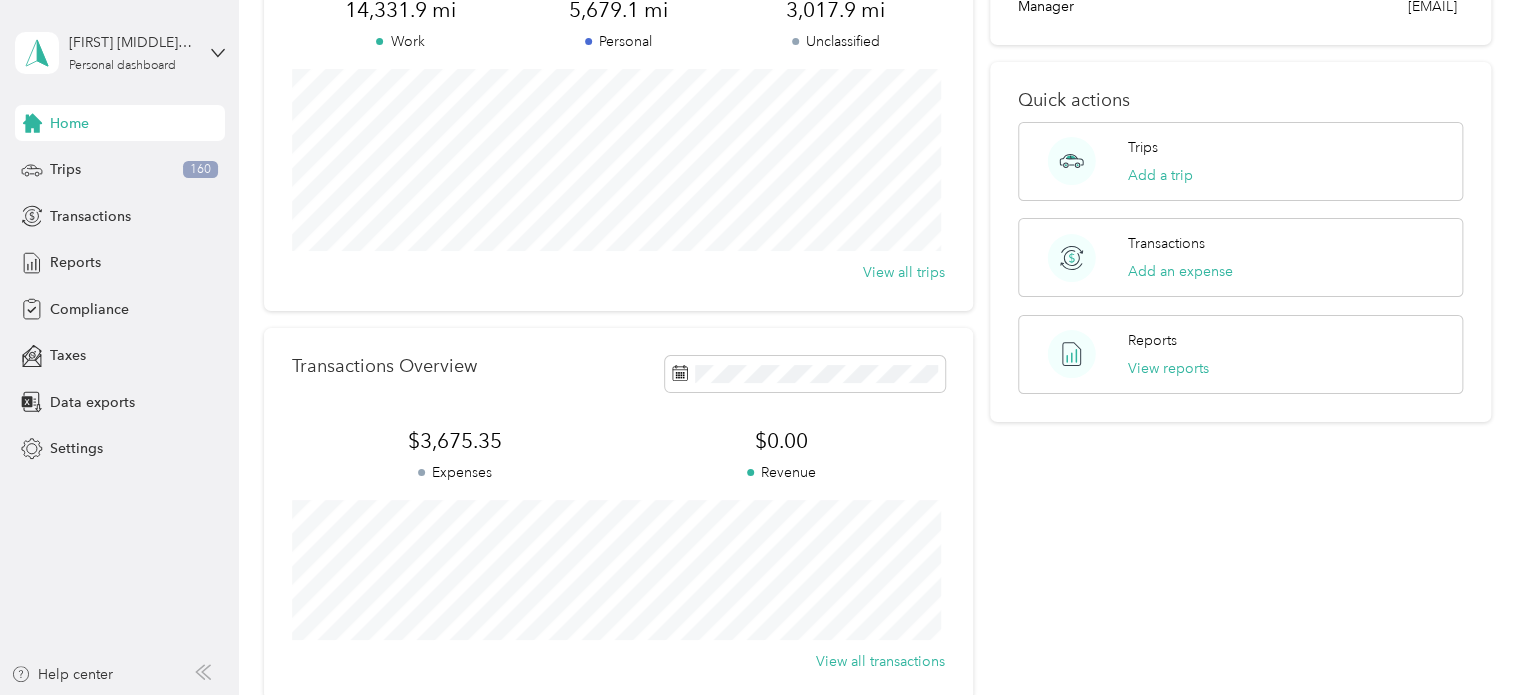 scroll, scrollTop: 0, scrollLeft: 0, axis: both 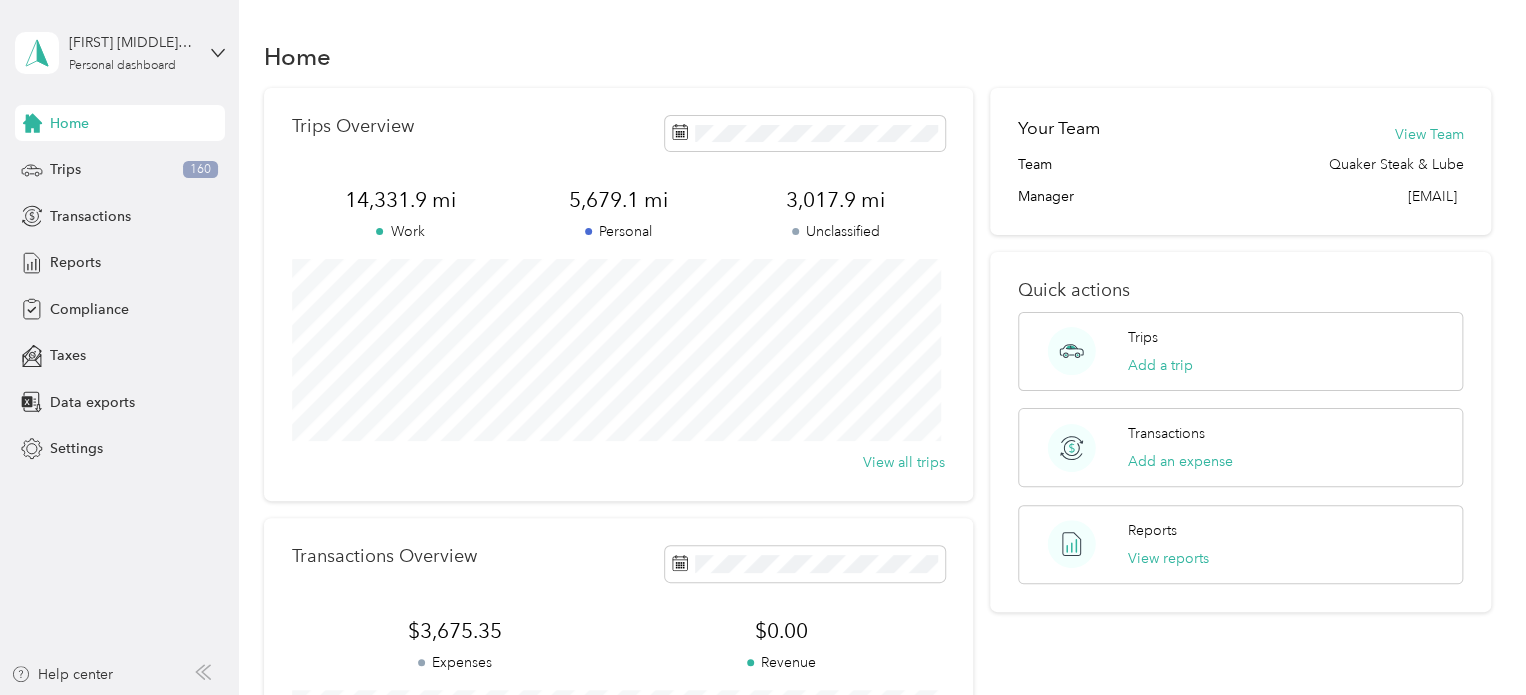 click on "Home" at bounding box center (878, 56) 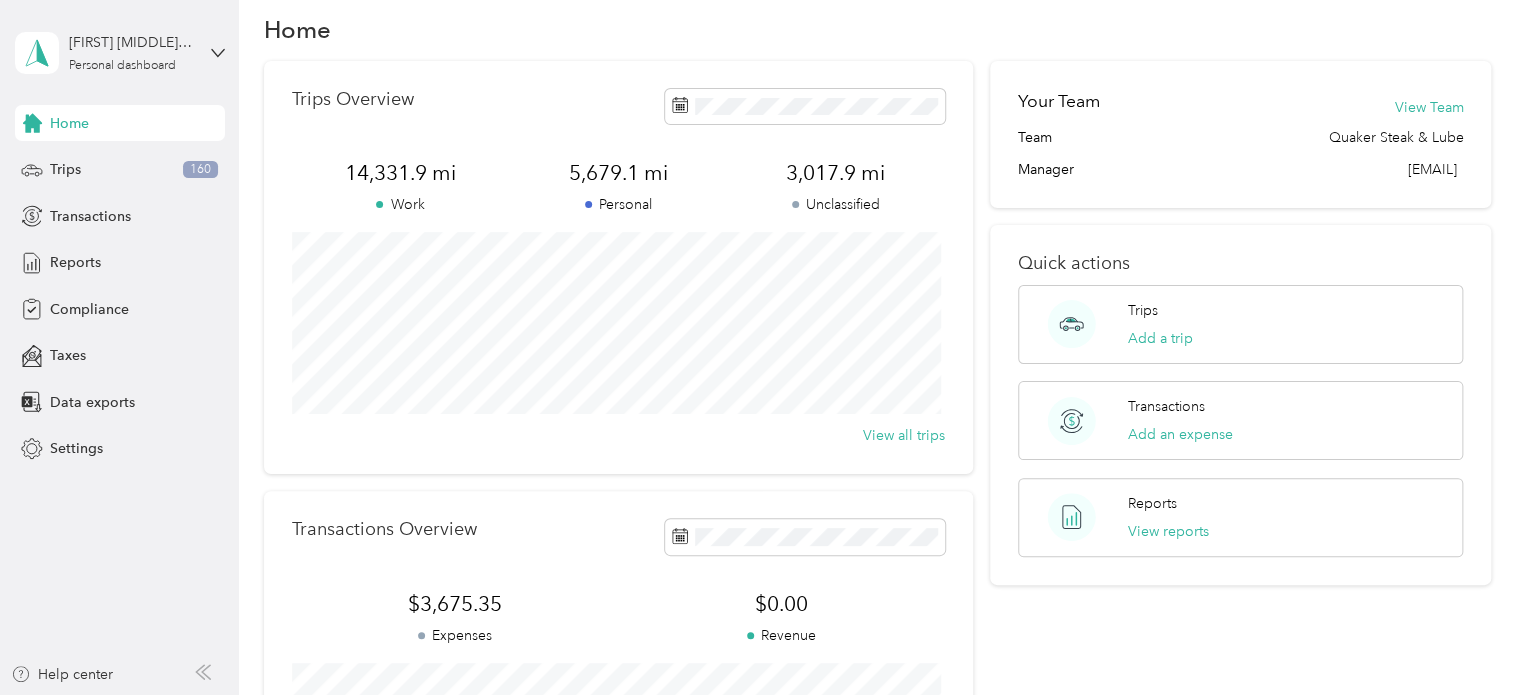 scroll, scrollTop: 0, scrollLeft: 0, axis: both 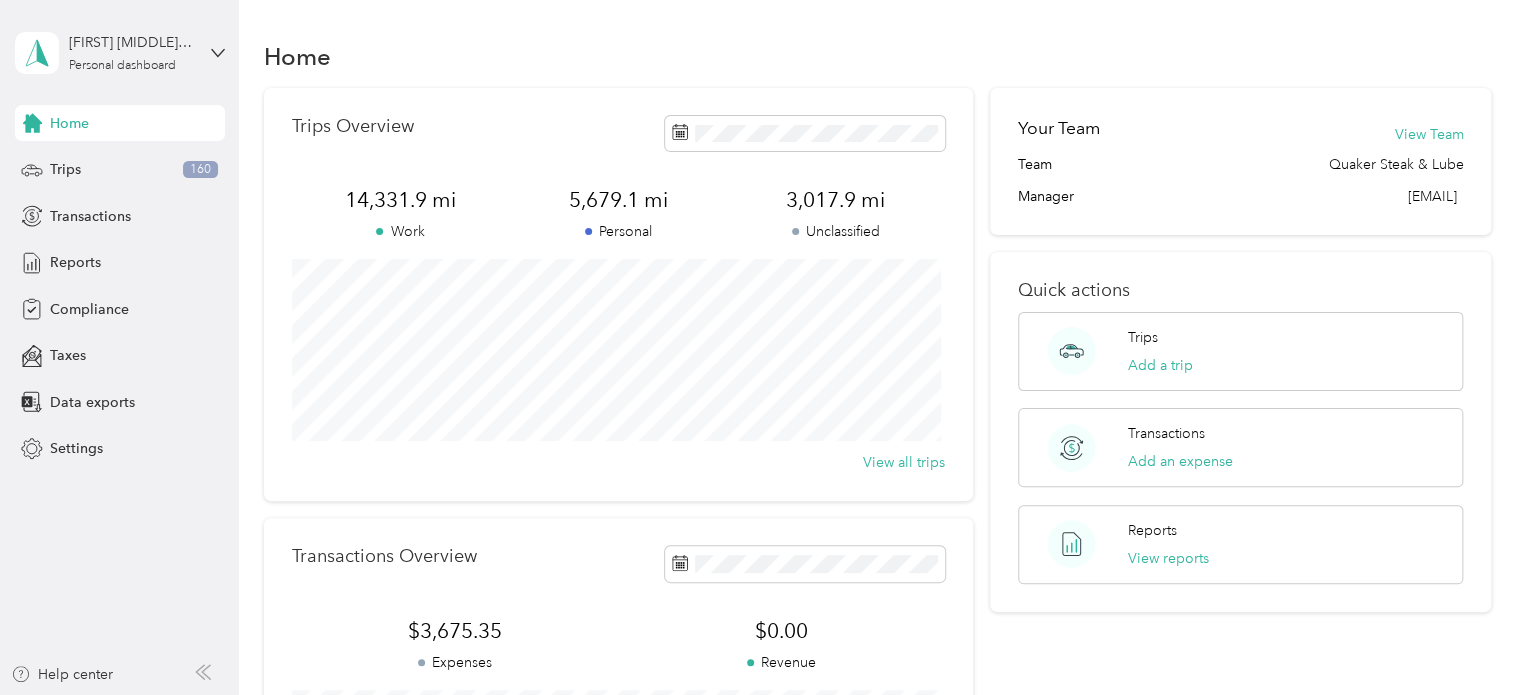 click on "Home" at bounding box center [878, 56] 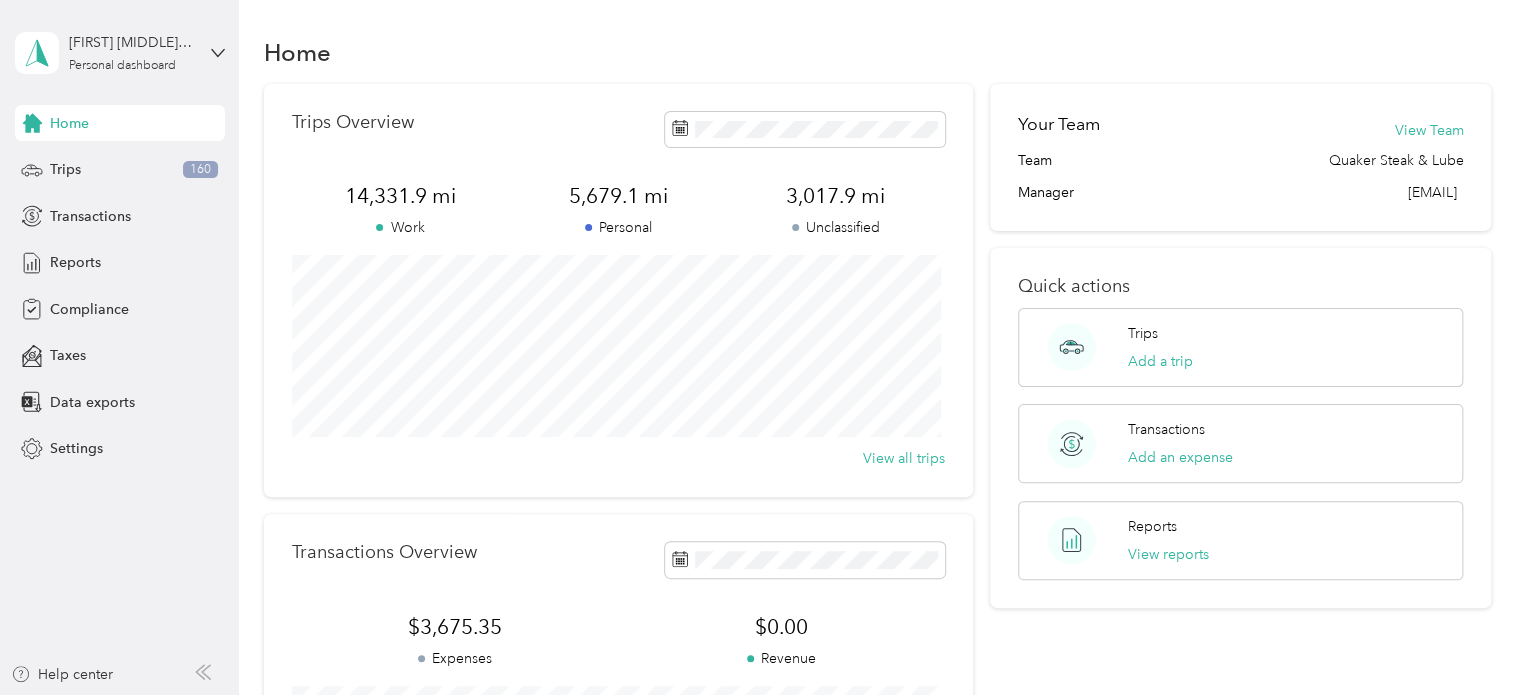 scroll, scrollTop: 0, scrollLeft: 0, axis: both 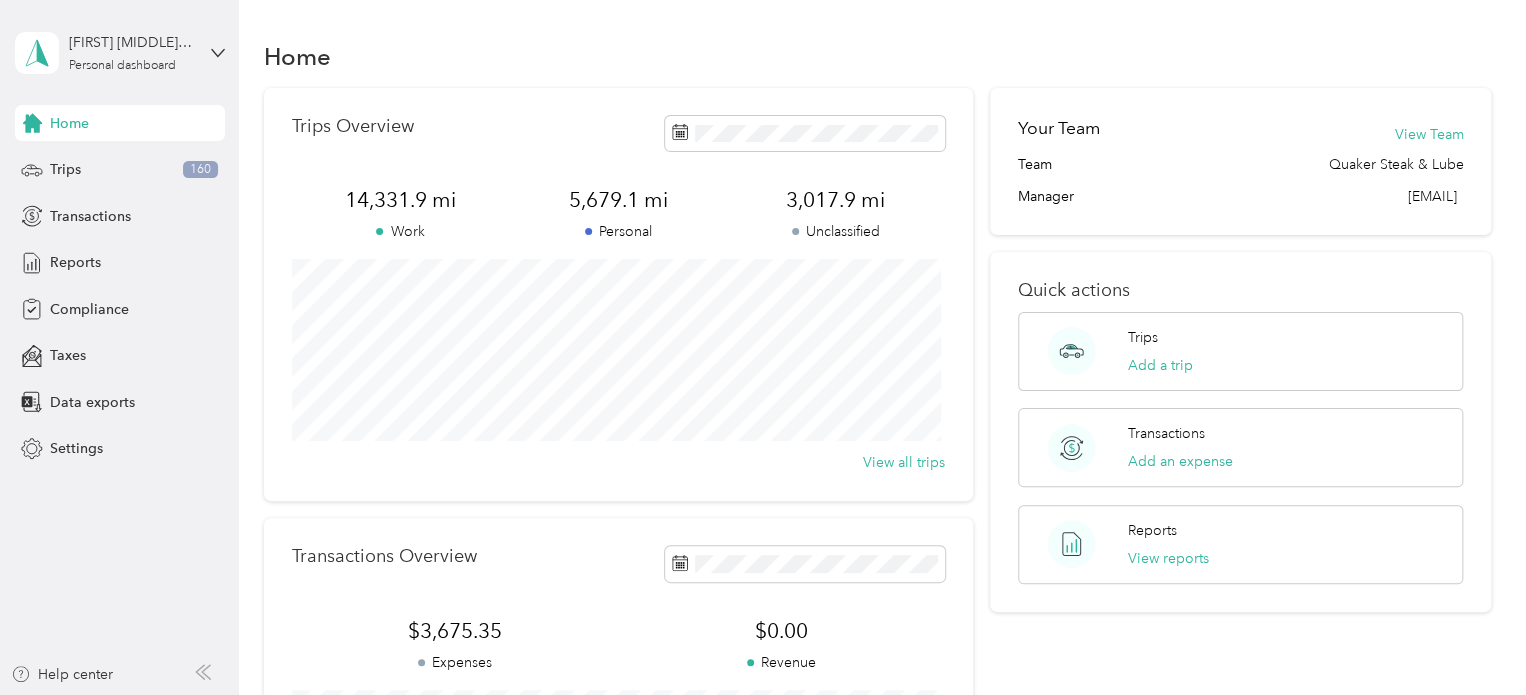 click on "Home" at bounding box center (878, 56) 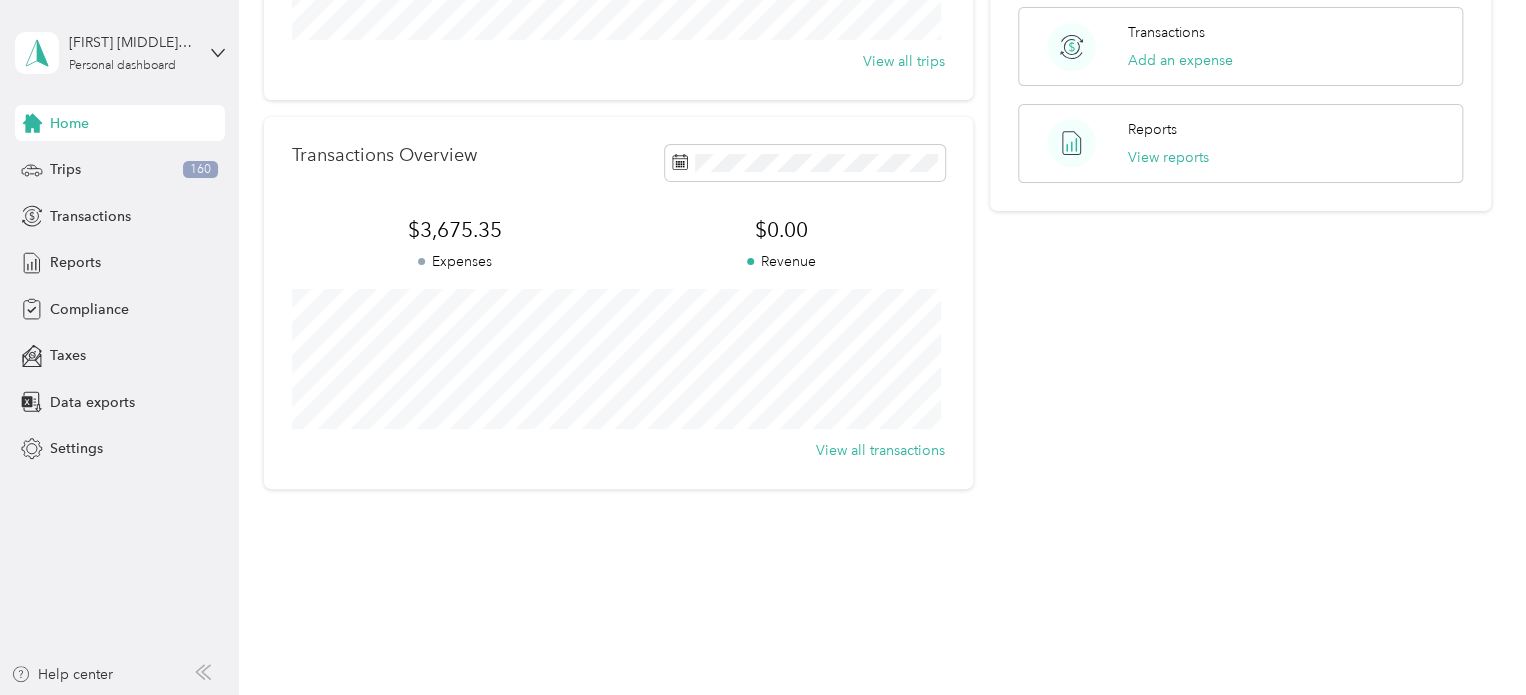 scroll, scrollTop: 0, scrollLeft: 0, axis: both 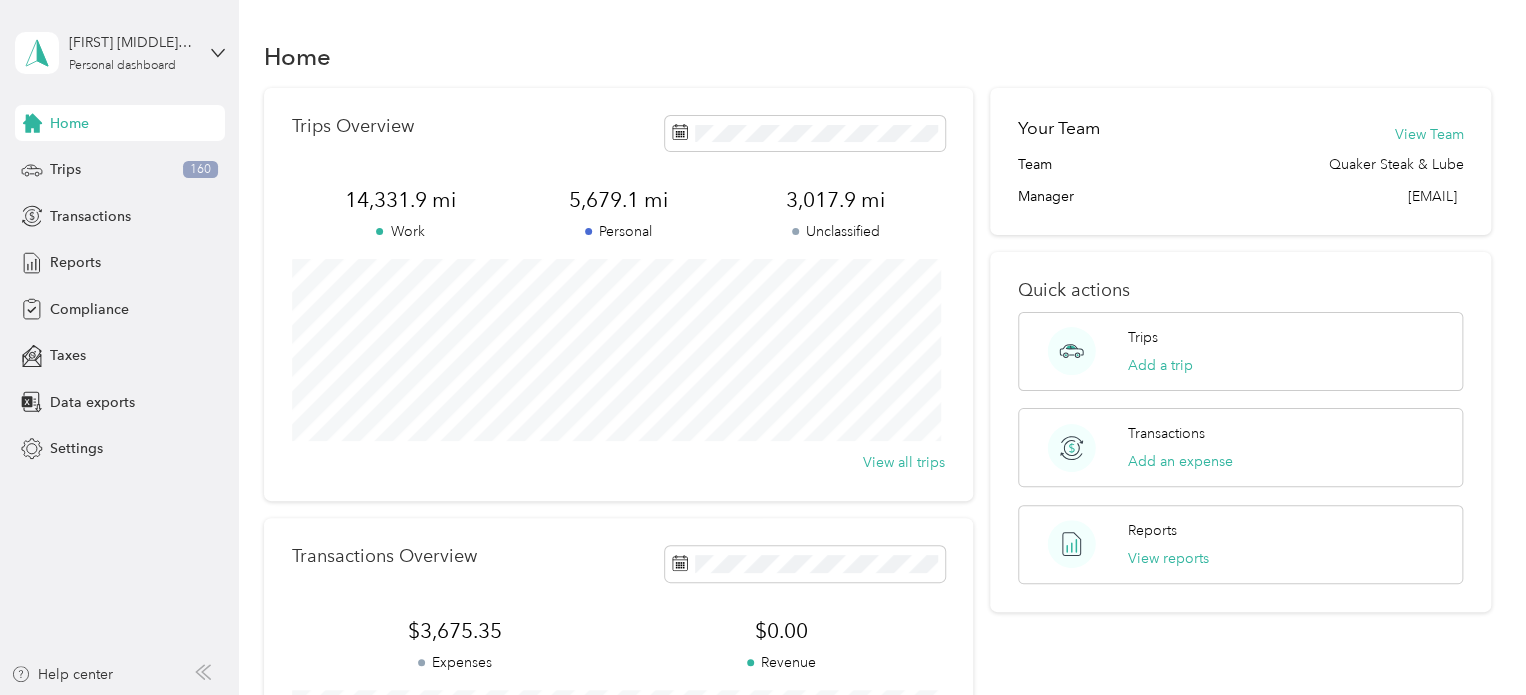 click on "Home" at bounding box center (878, 56) 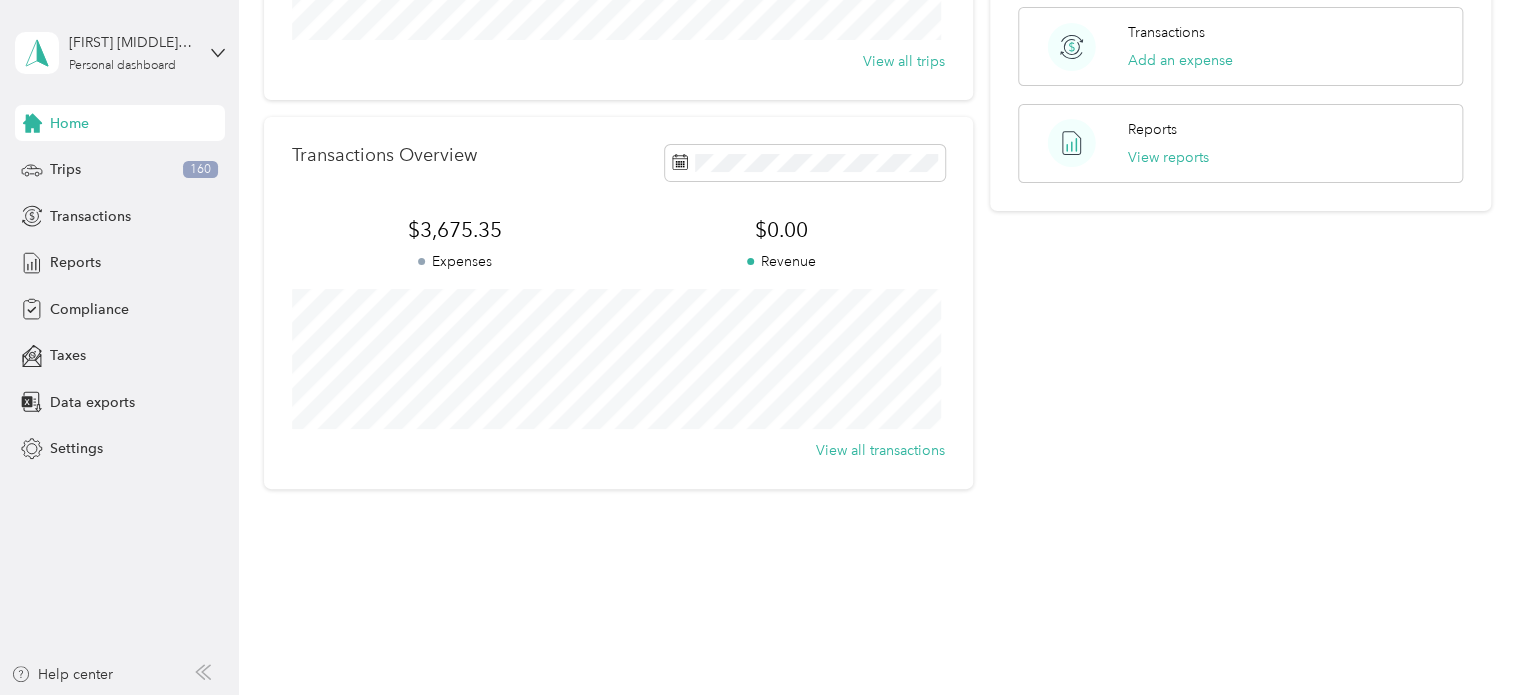 scroll, scrollTop: 0, scrollLeft: 0, axis: both 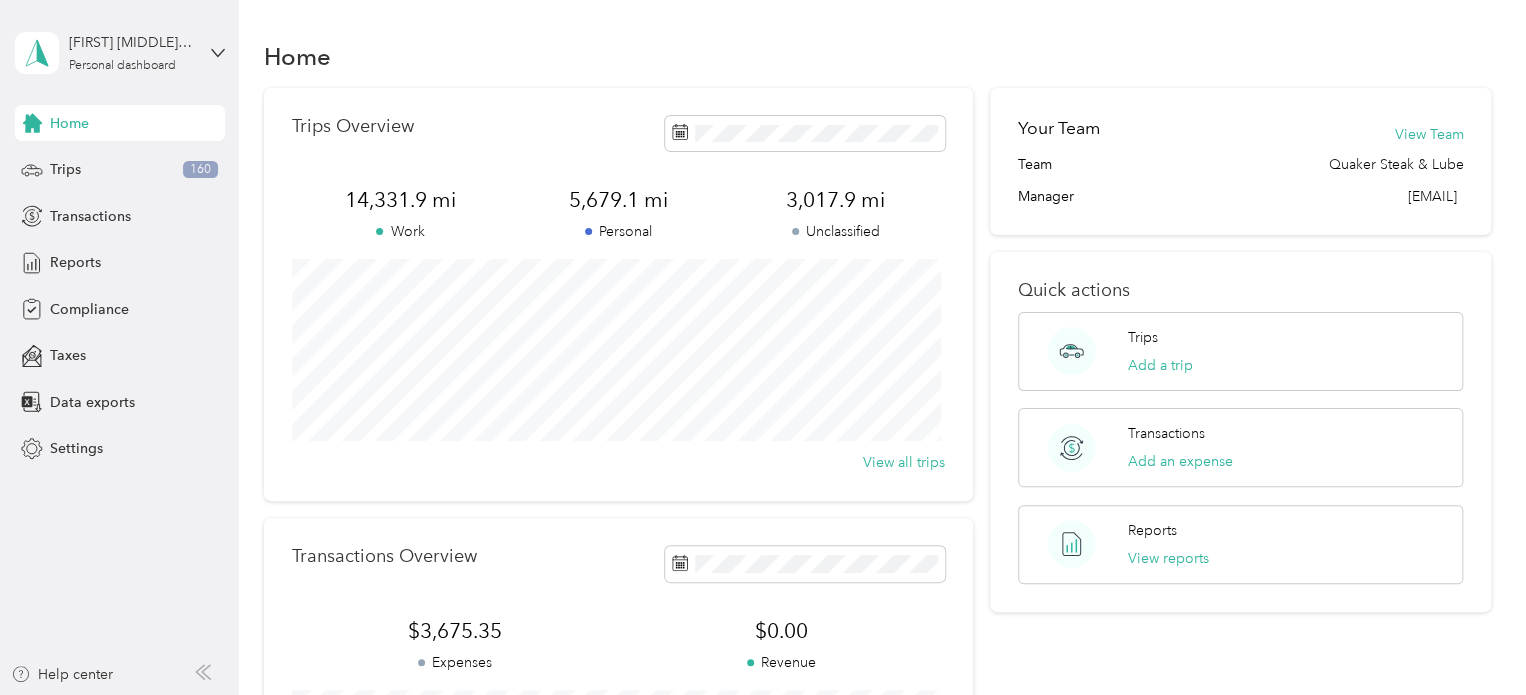 click on "Home Trips Overview [NUMBER]   mi Work [NUMBER]   mi Personal [NUMBER]   mi Unclassified View all trips Transactions Overview [CURRENCY] [NUMBER] Expenses [CURRENCY] [NUMBER] Revenue View all transactions Your Team View Team Team [BRAND] Manager [EMAIL] Quick actions Trips Add a trip Transactions Add an expense Reports View reports" at bounding box center (877, 499) 